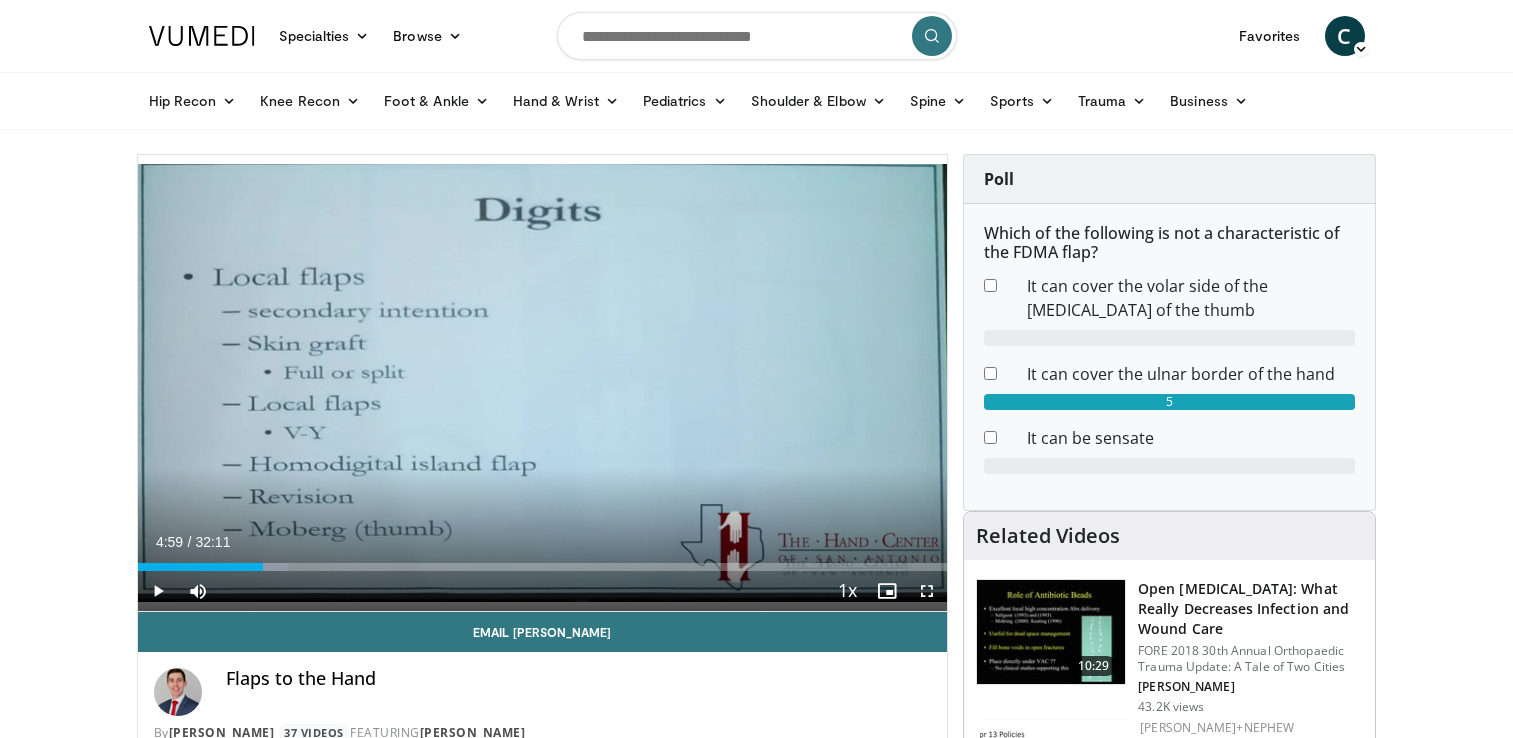 scroll, scrollTop: 0, scrollLeft: 0, axis: both 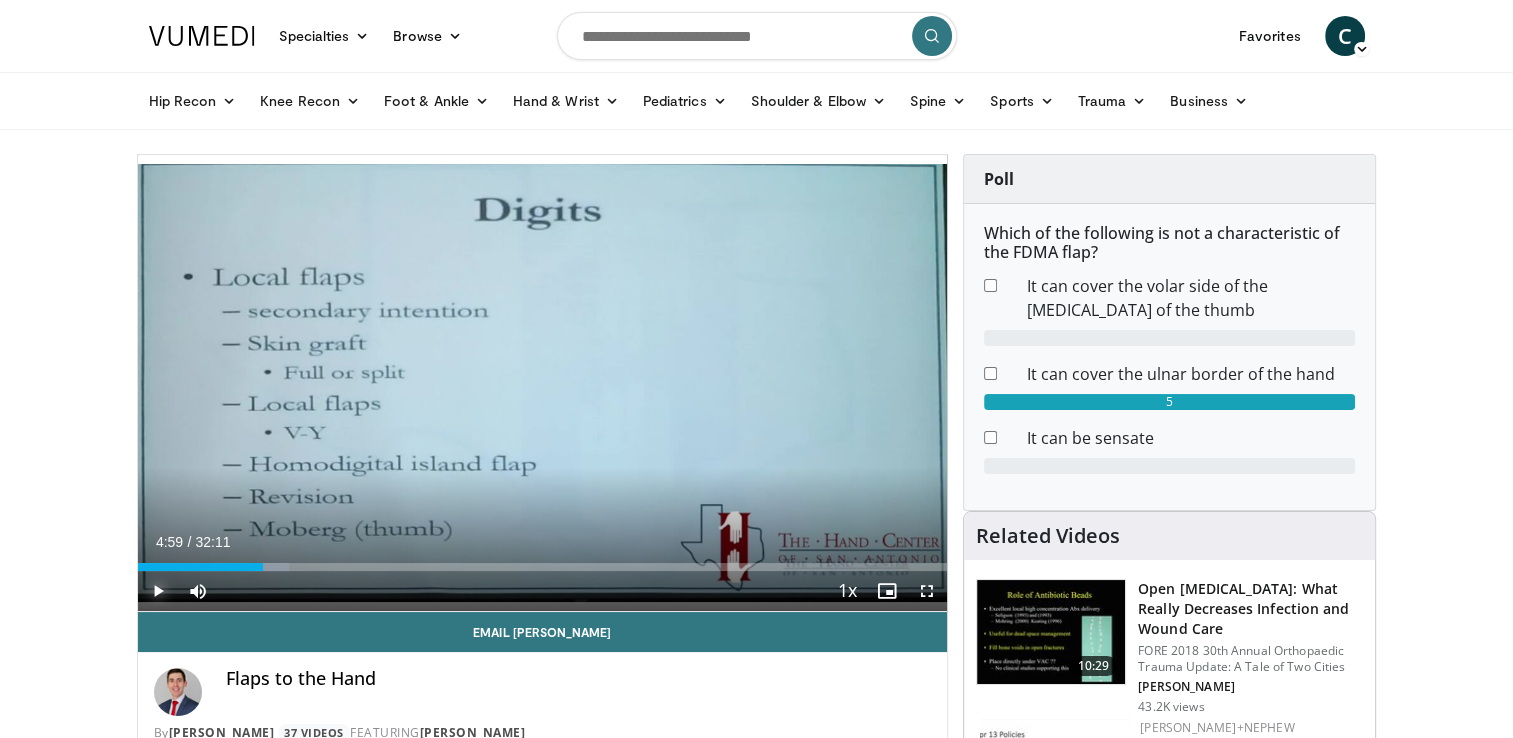 click at bounding box center [158, 591] 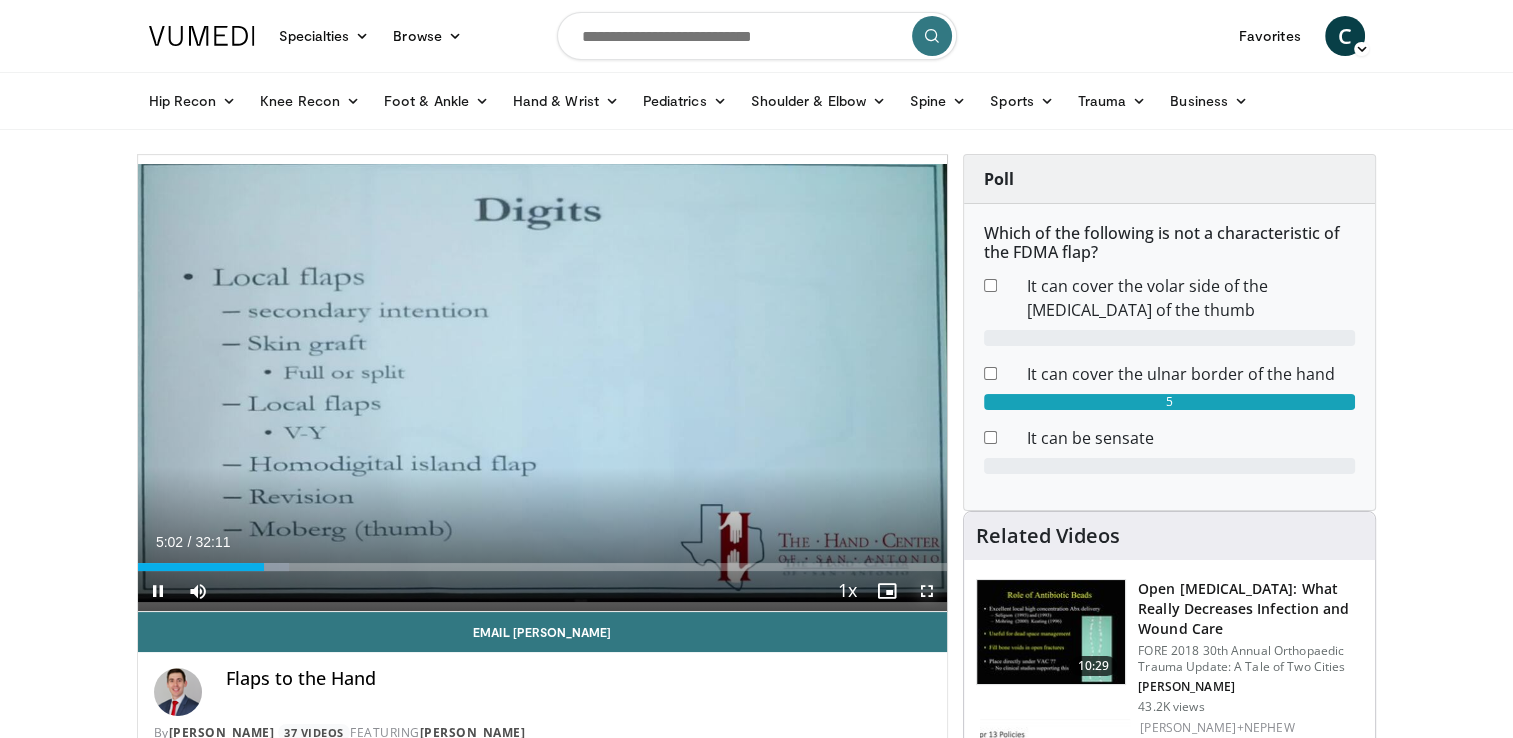 click at bounding box center (927, 591) 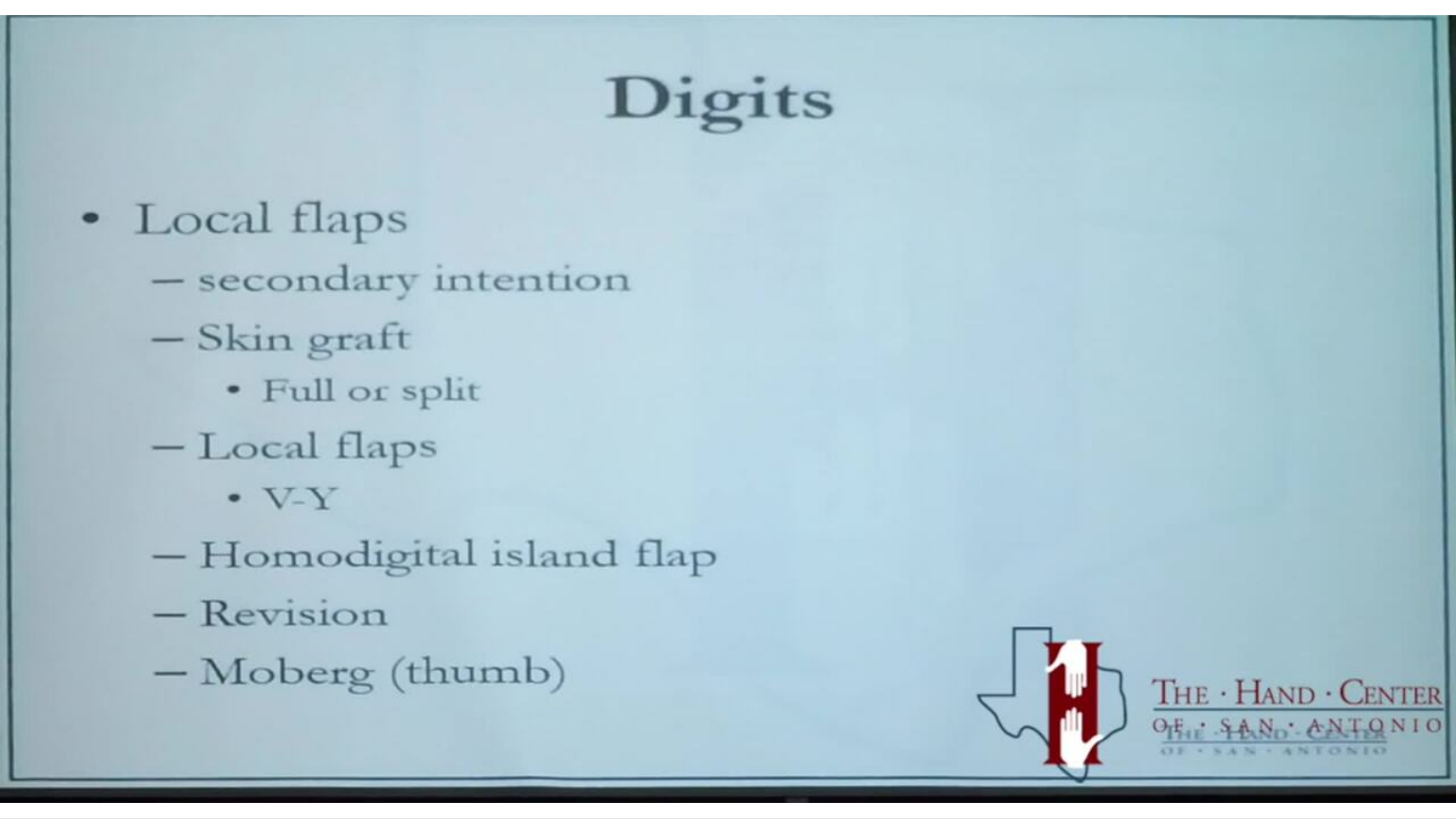 click on "10 seconds
Tap to unmute" at bounding box center (728, 409) 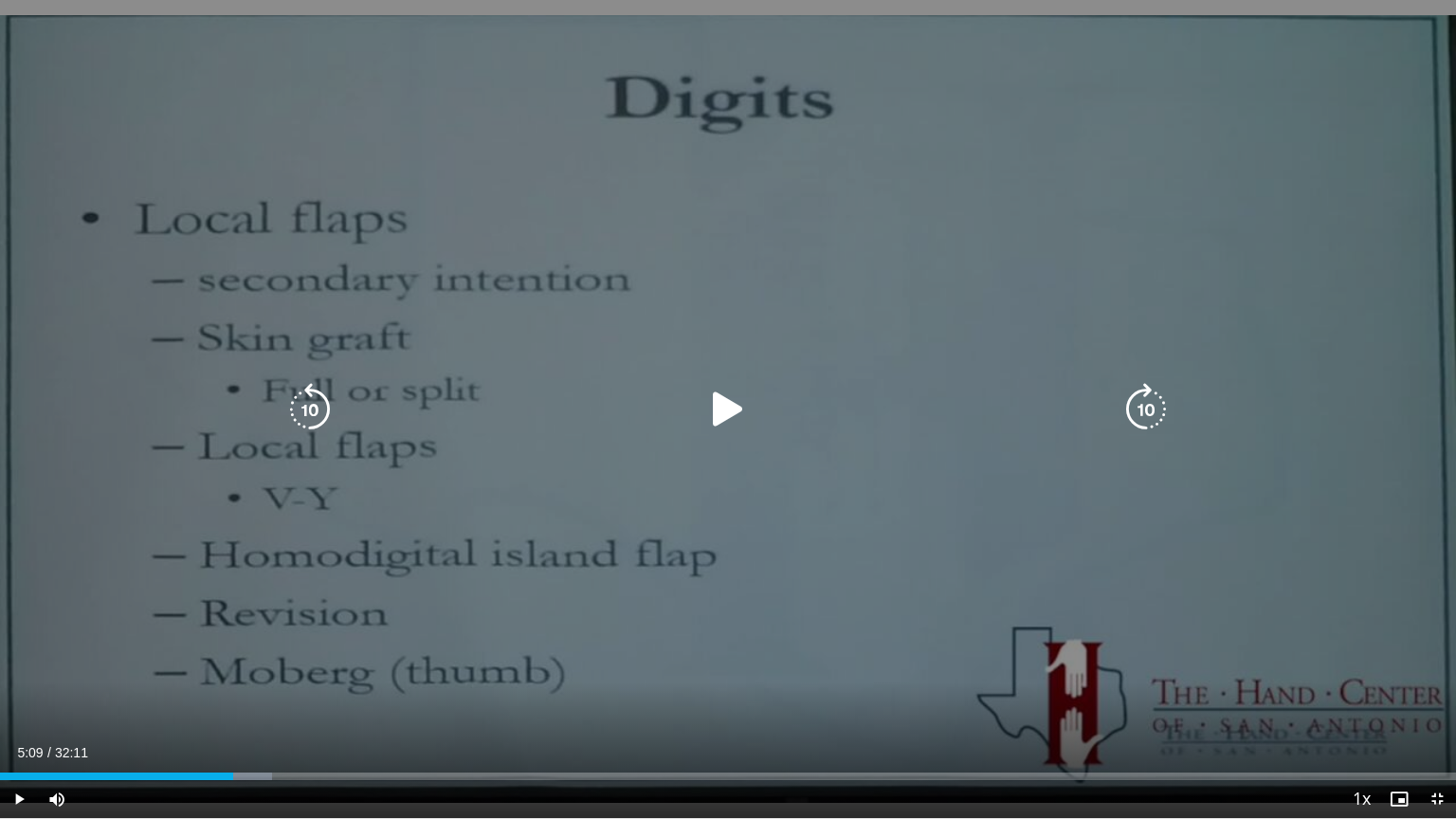 click at bounding box center [728, 410] 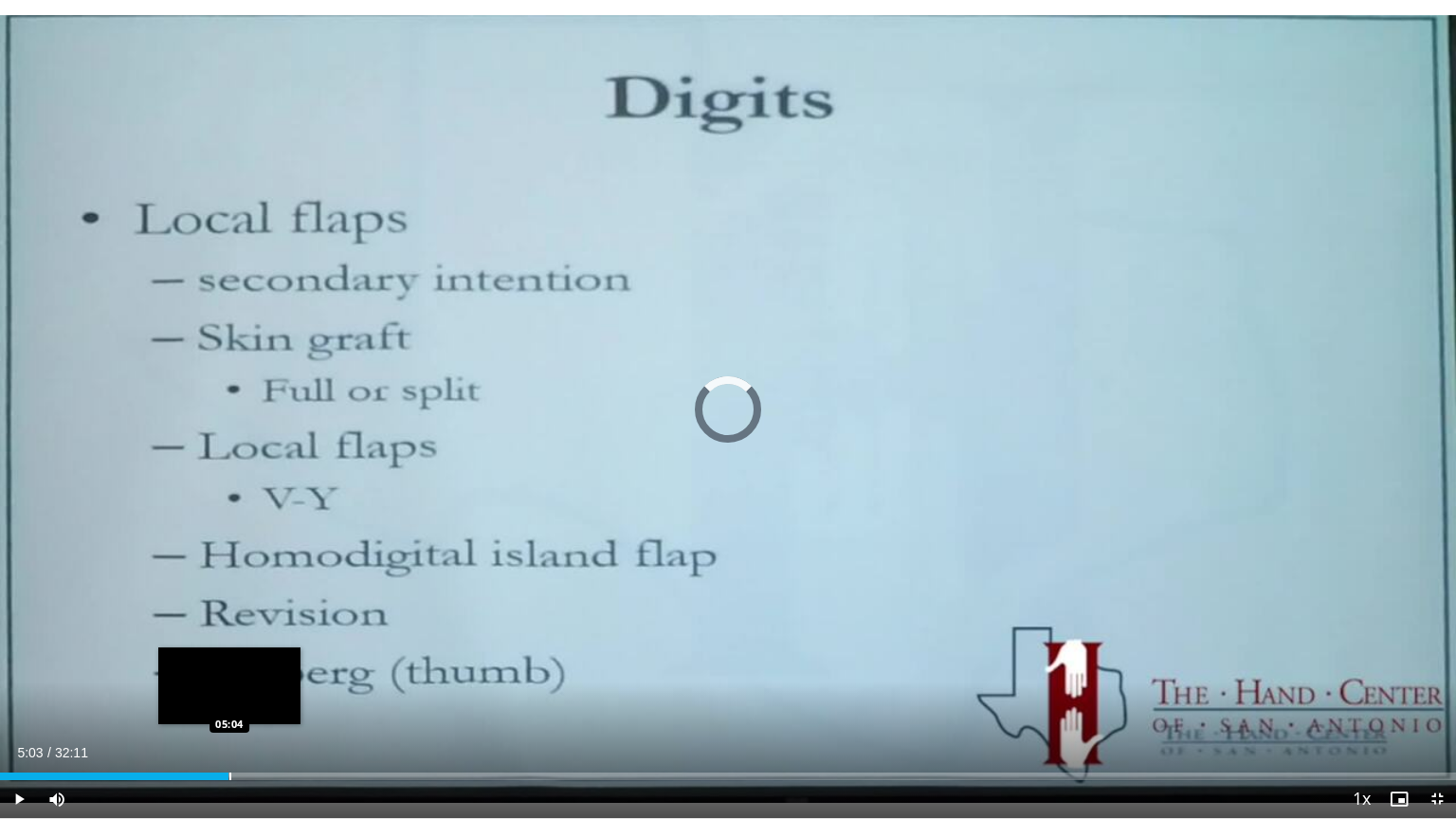 click on "Loaded :  0.00% 05:03 05:04" at bounding box center (728, 771) 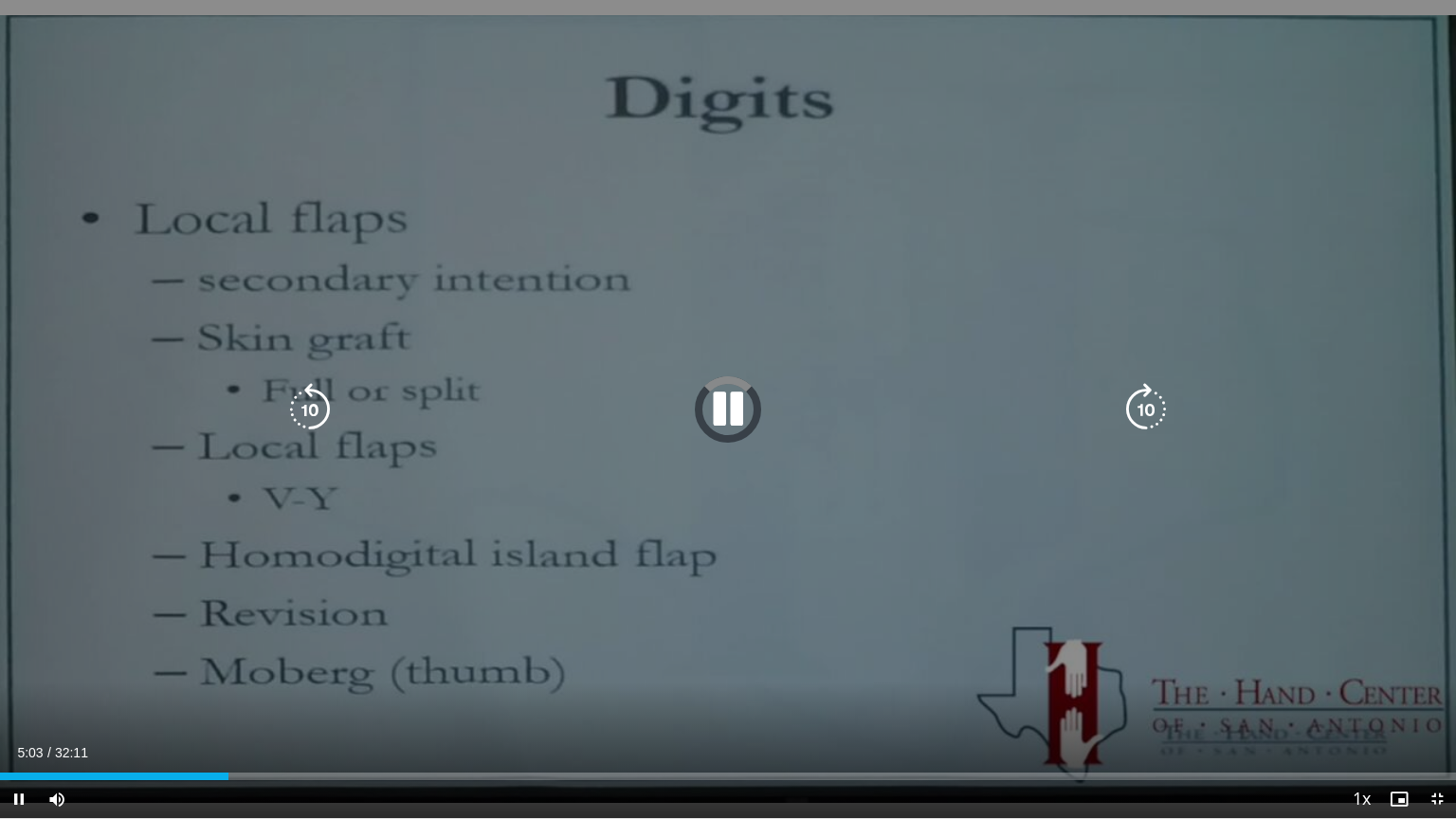click on "10 seconds
Tap to unmute" at bounding box center [728, 409] 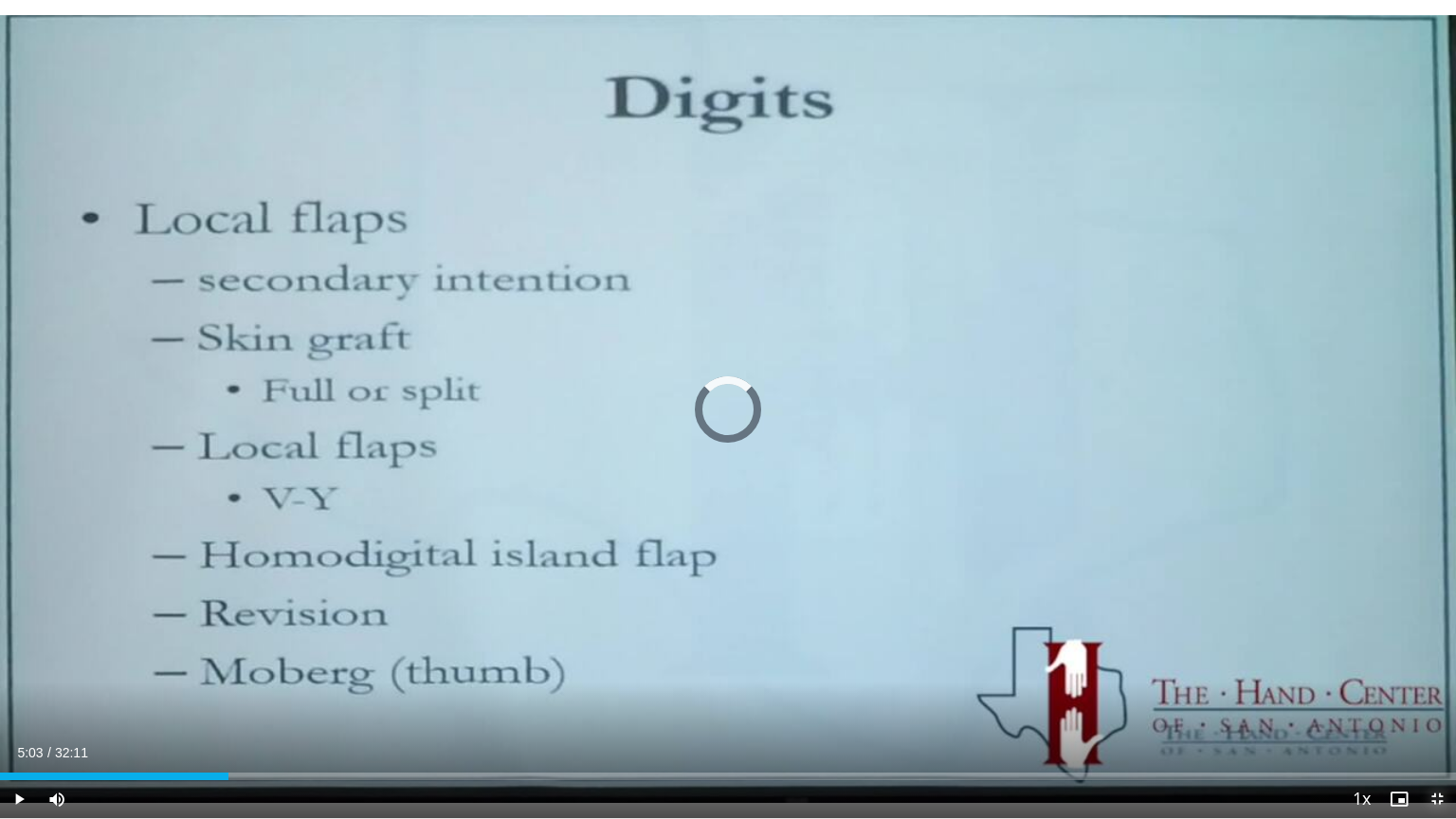 click at bounding box center (1437, 799) 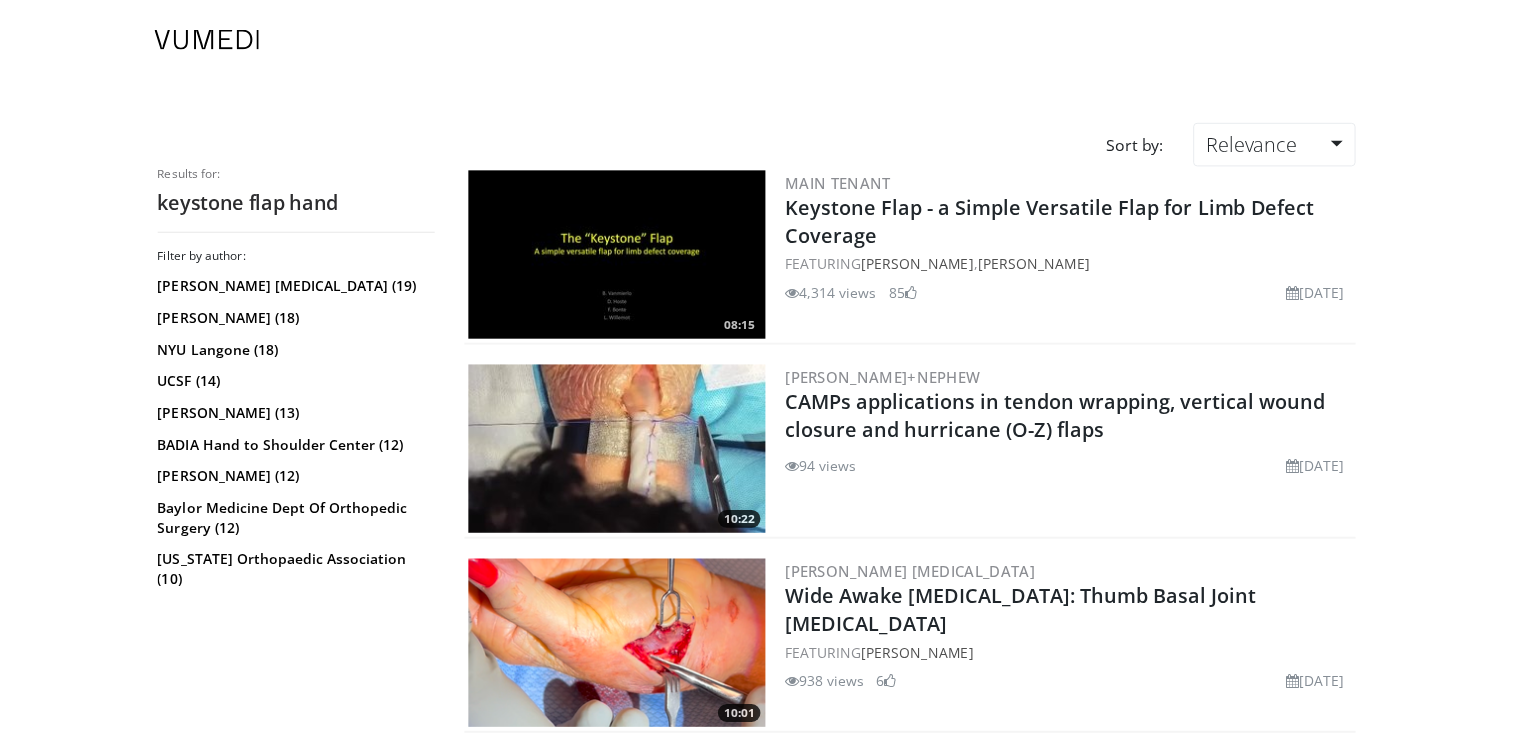 scroll, scrollTop: 760, scrollLeft: 0, axis: vertical 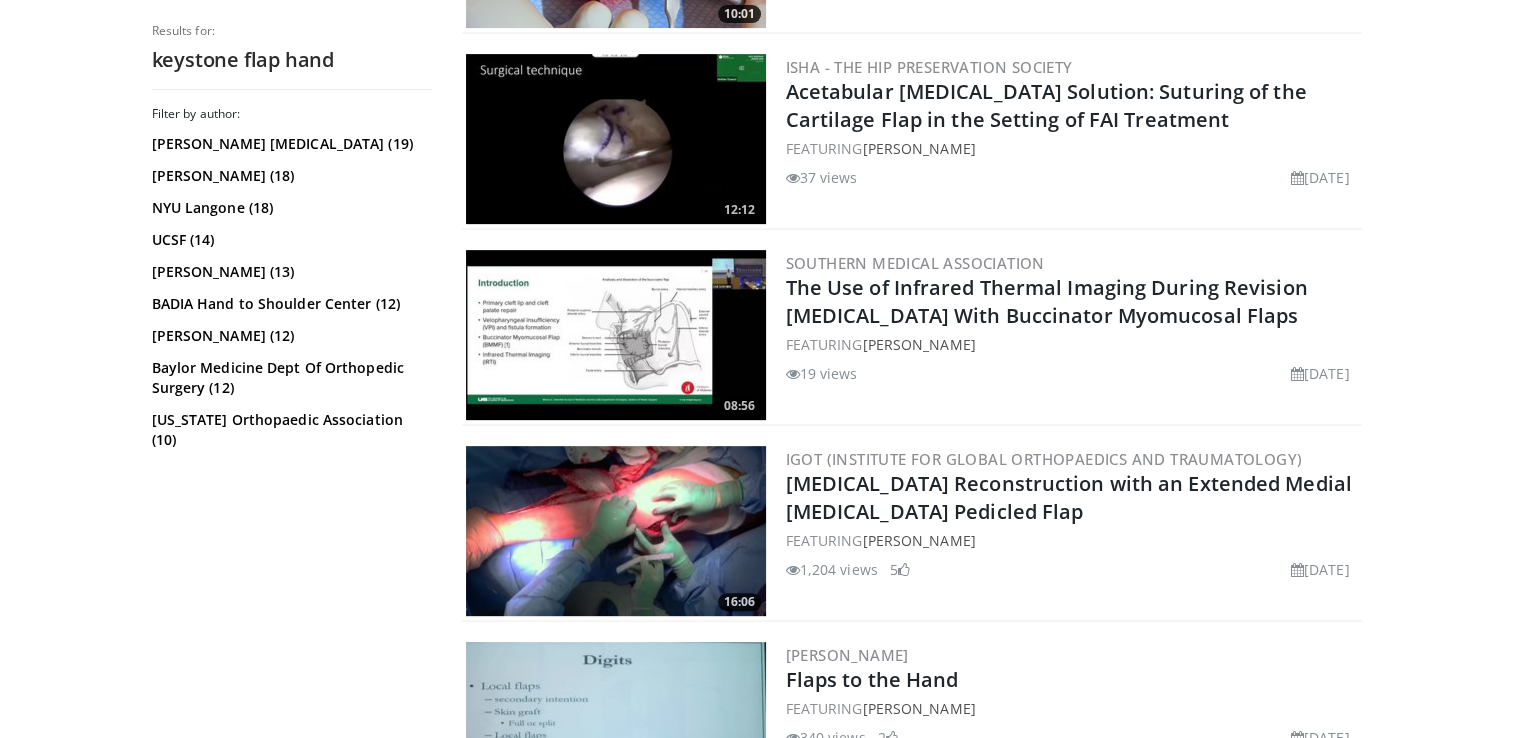 click at bounding box center [616, 335] 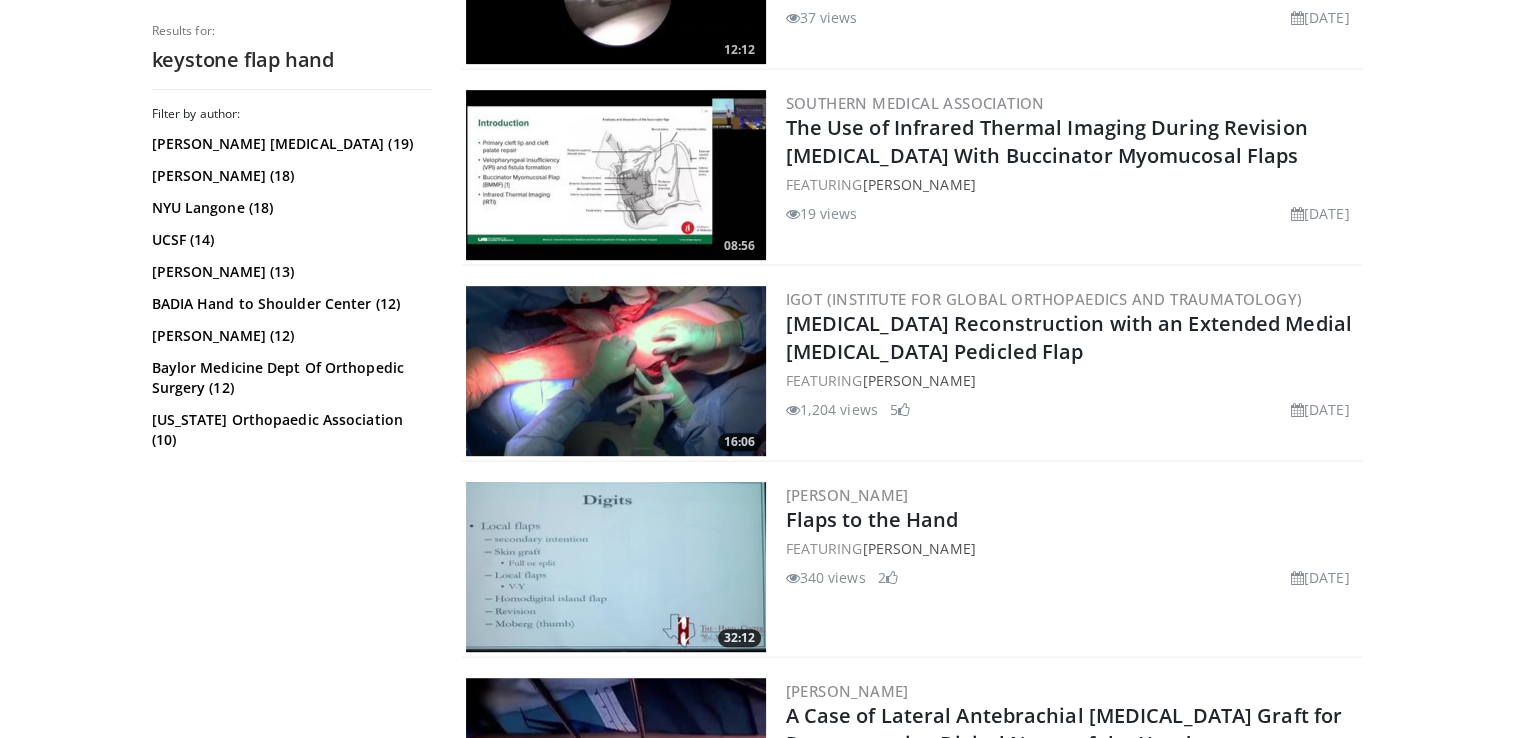 scroll, scrollTop: 960, scrollLeft: 0, axis: vertical 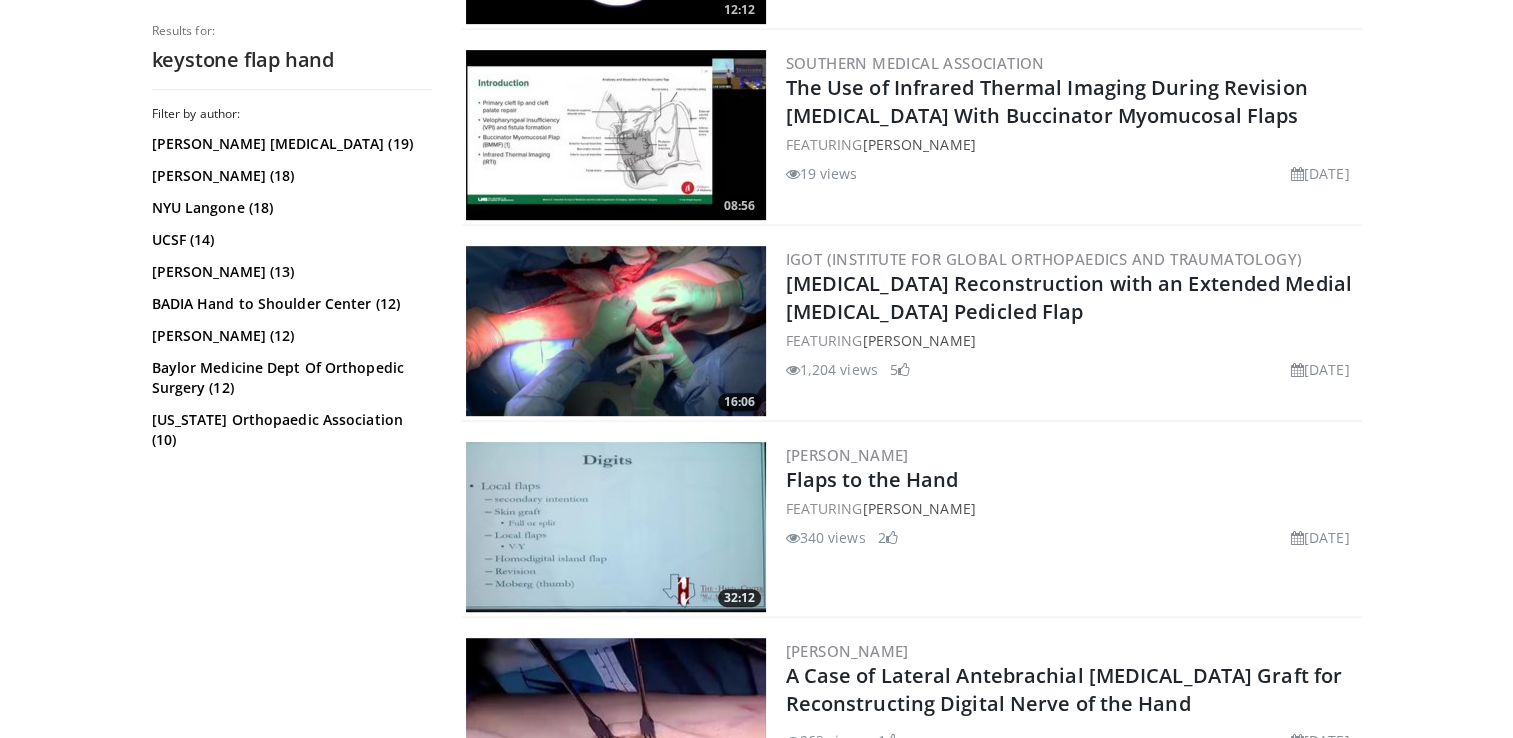 click at bounding box center (616, 527) 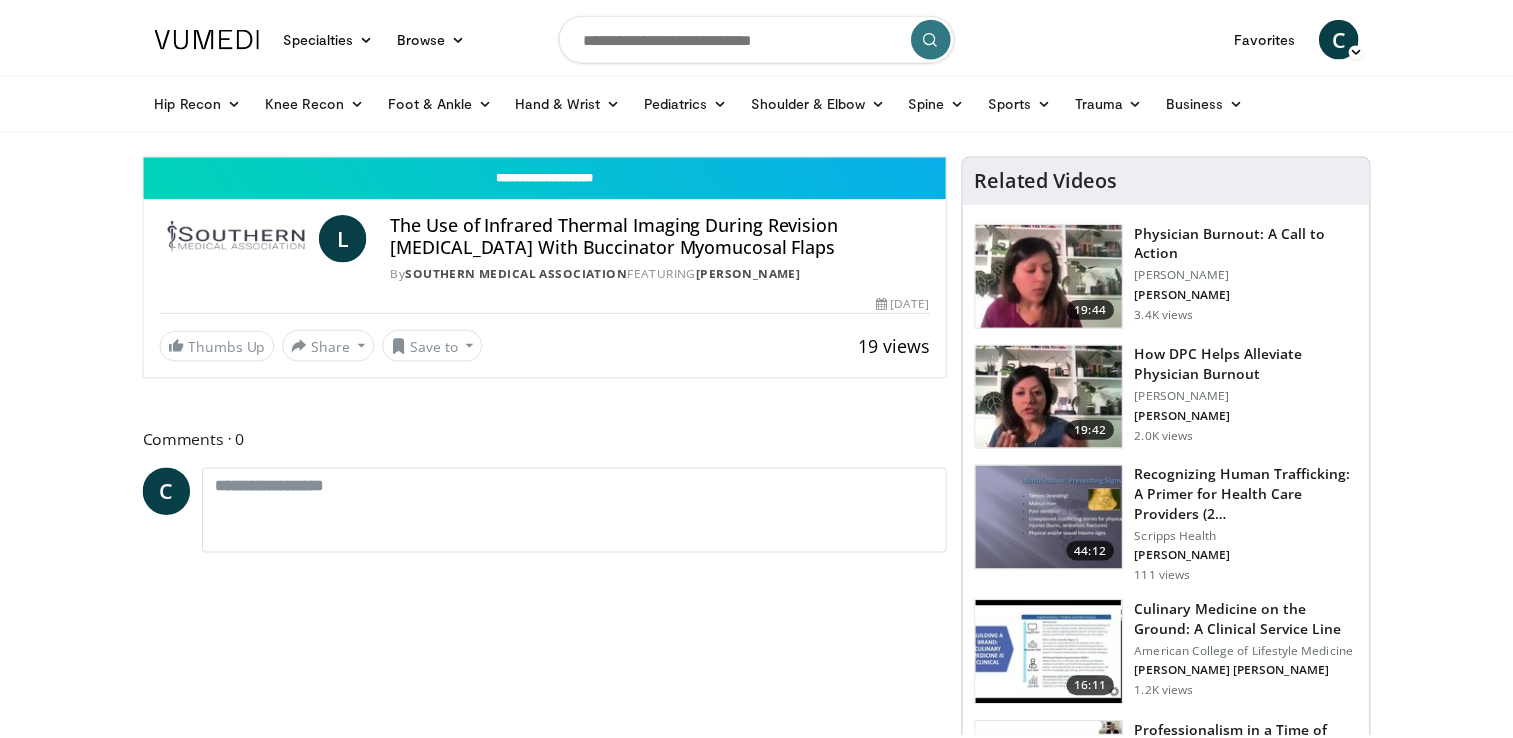 scroll, scrollTop: 0, scrollLeft: 0, axis: both 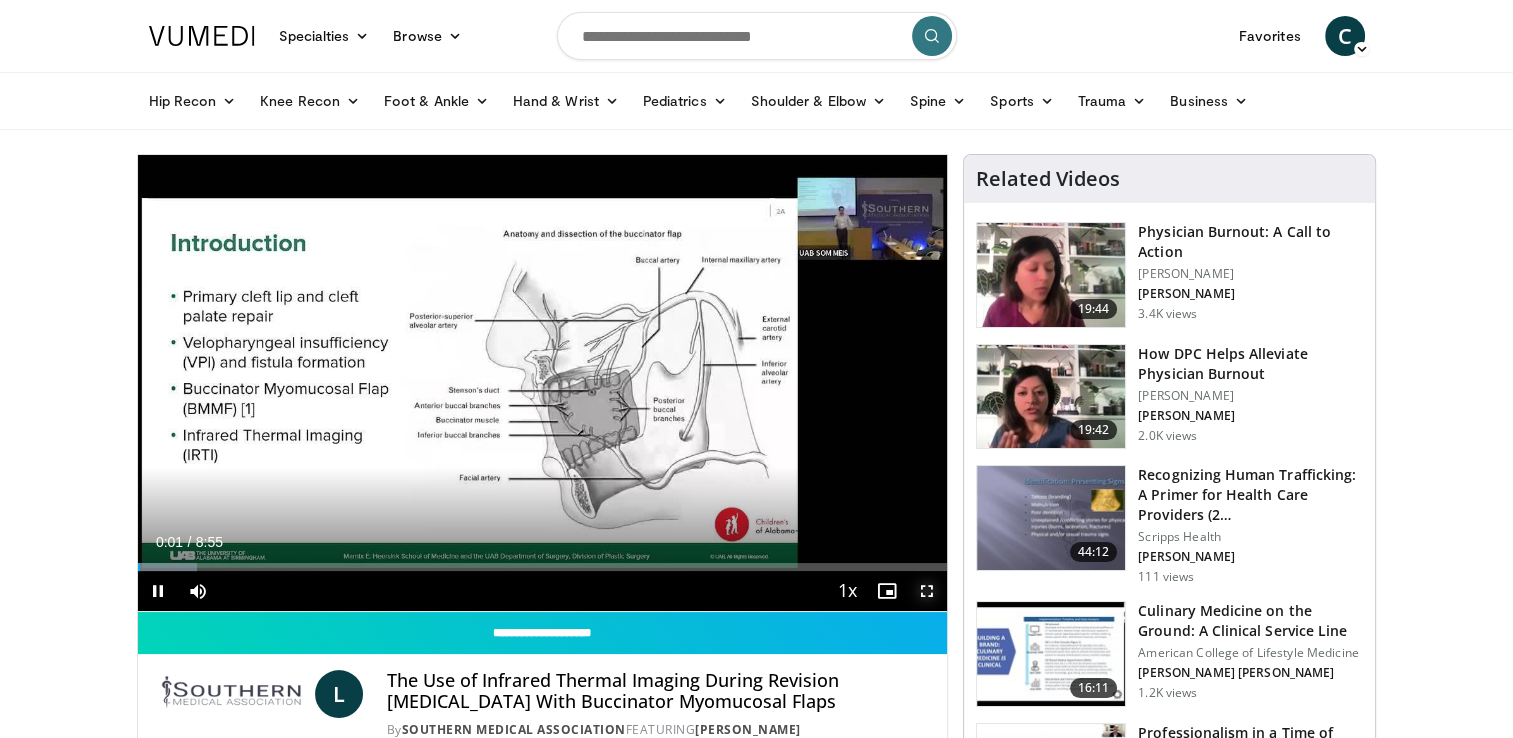 click at bounding box center [927, 591] 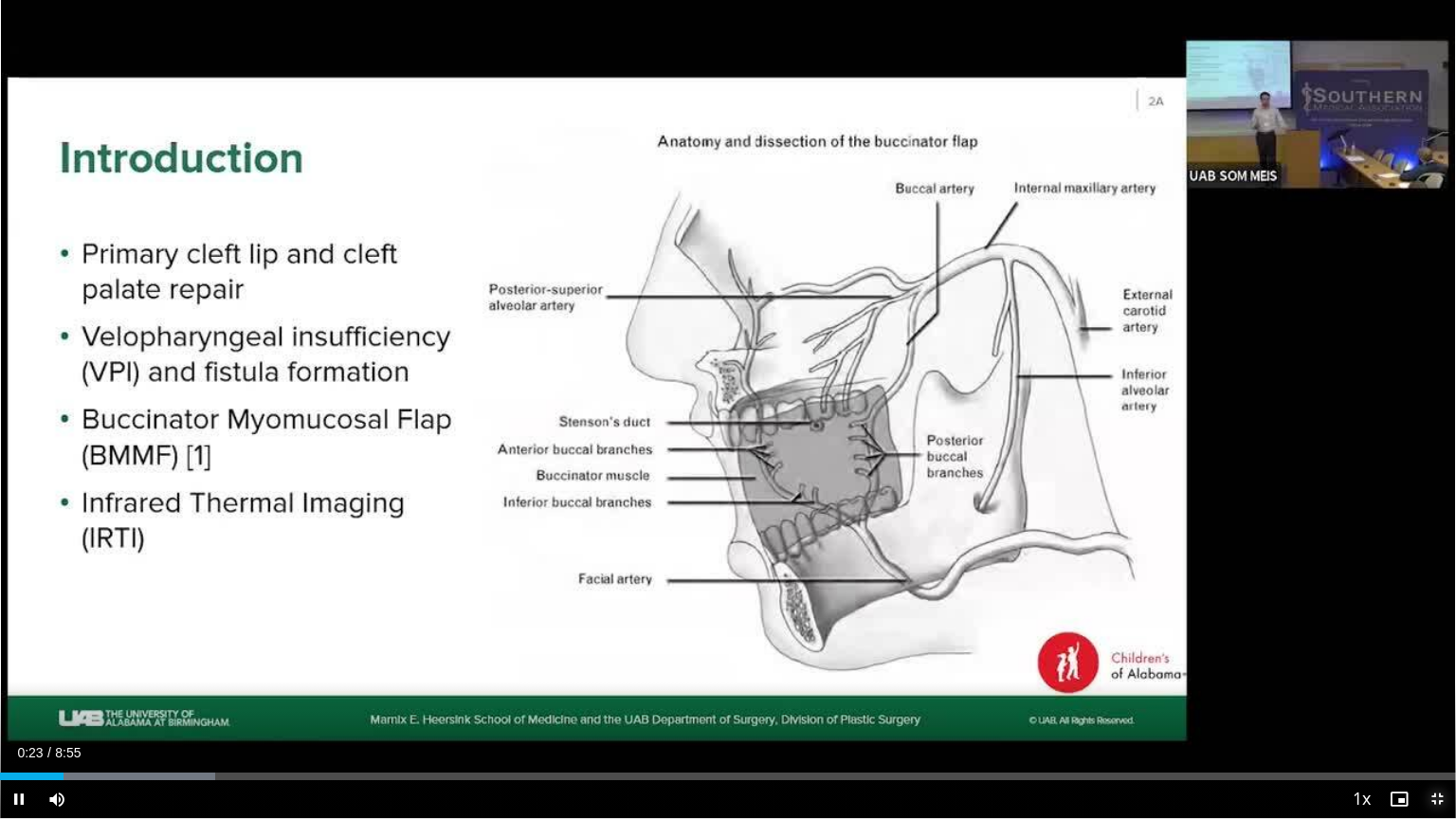 click at bounding box center [1437, 799] 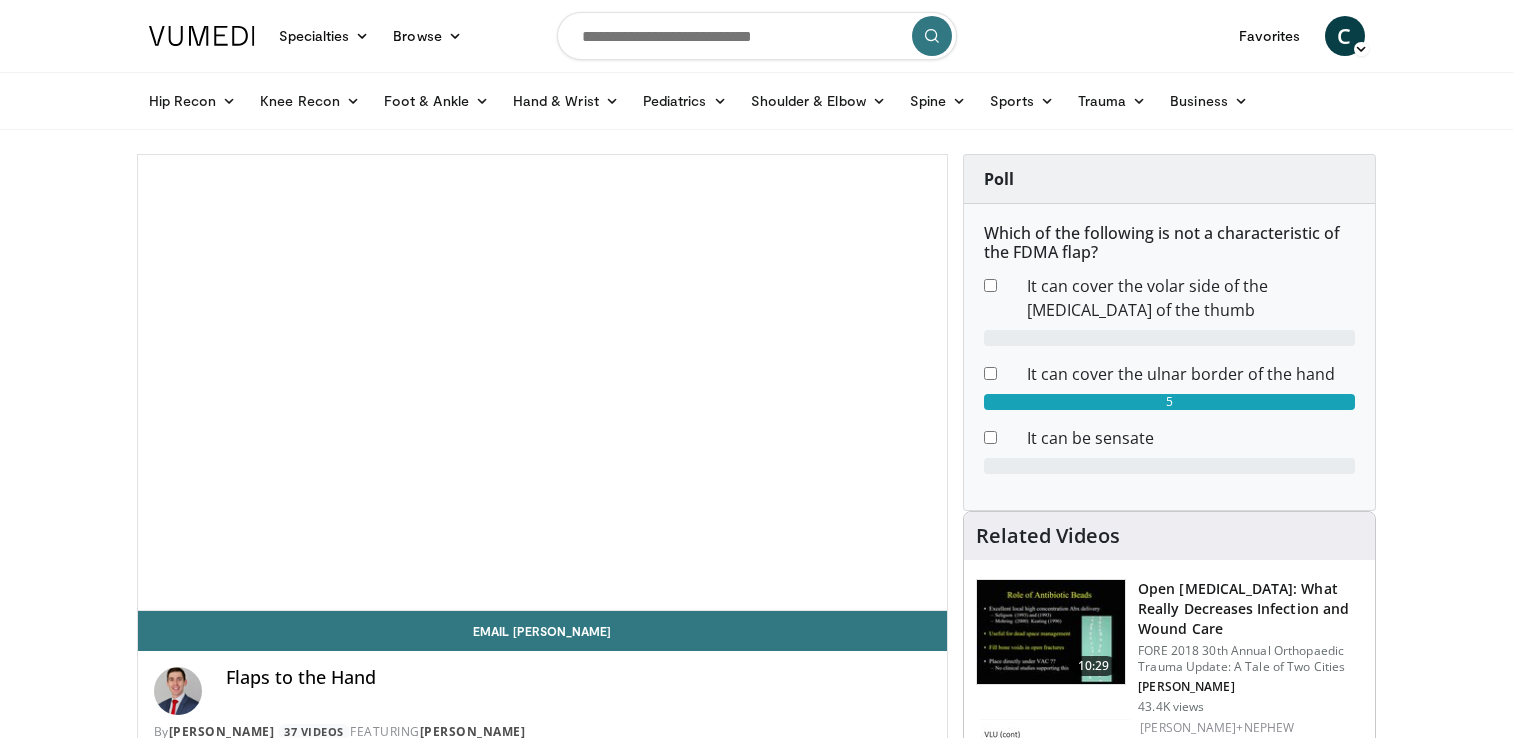 scroll, scrollTop: 0, scrollLeft: 0, axis: both 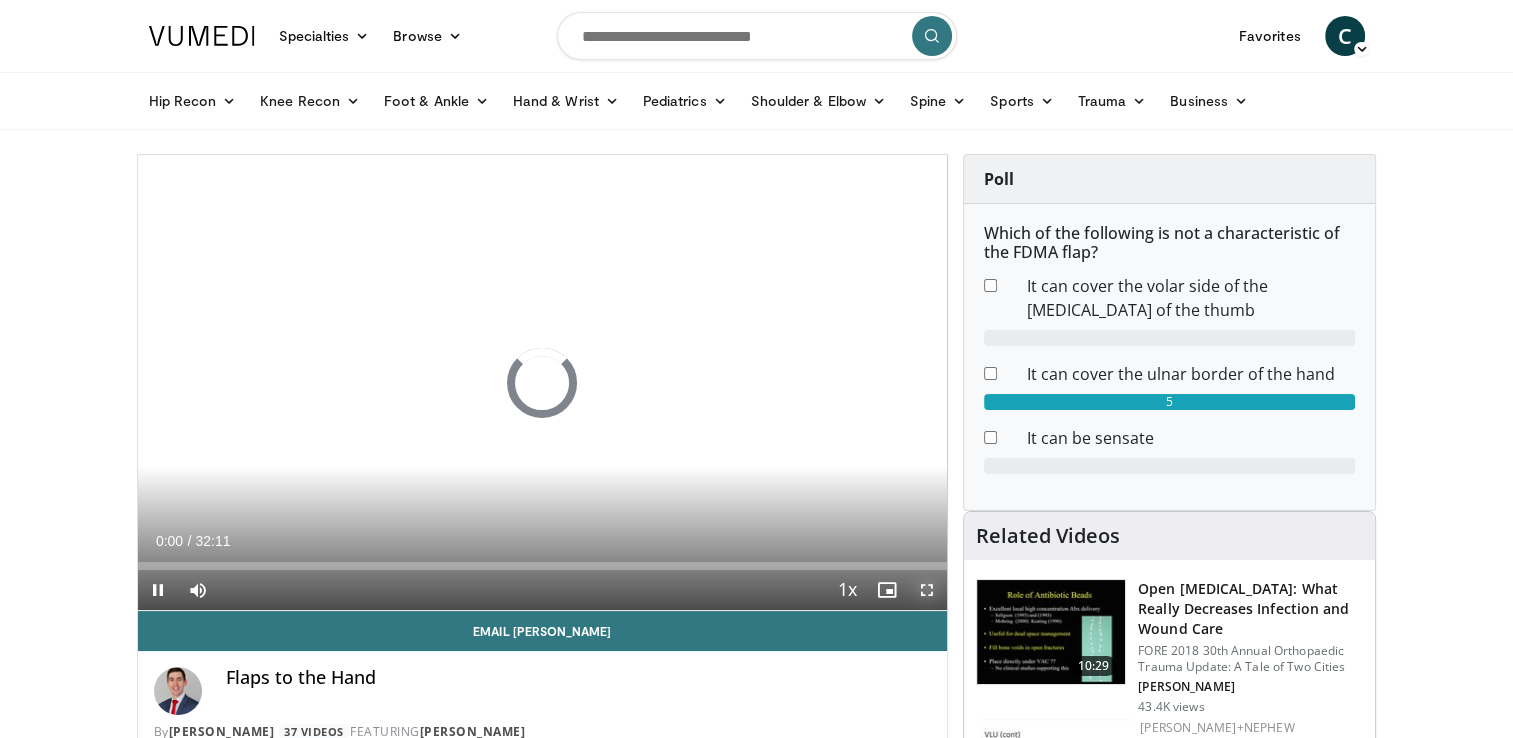 click at bounding box center [927, 590] 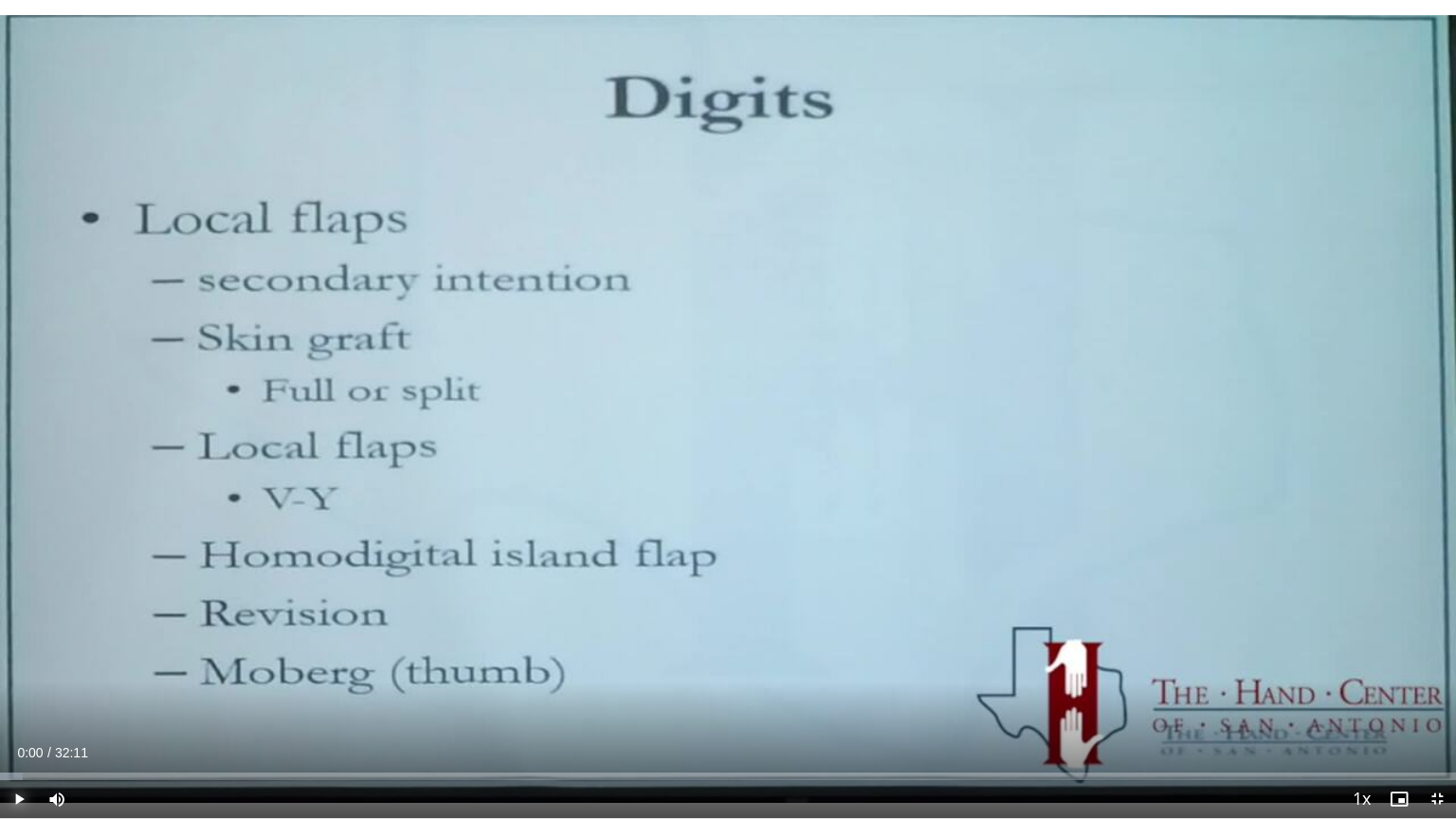 click at bounding box center [19, 799] 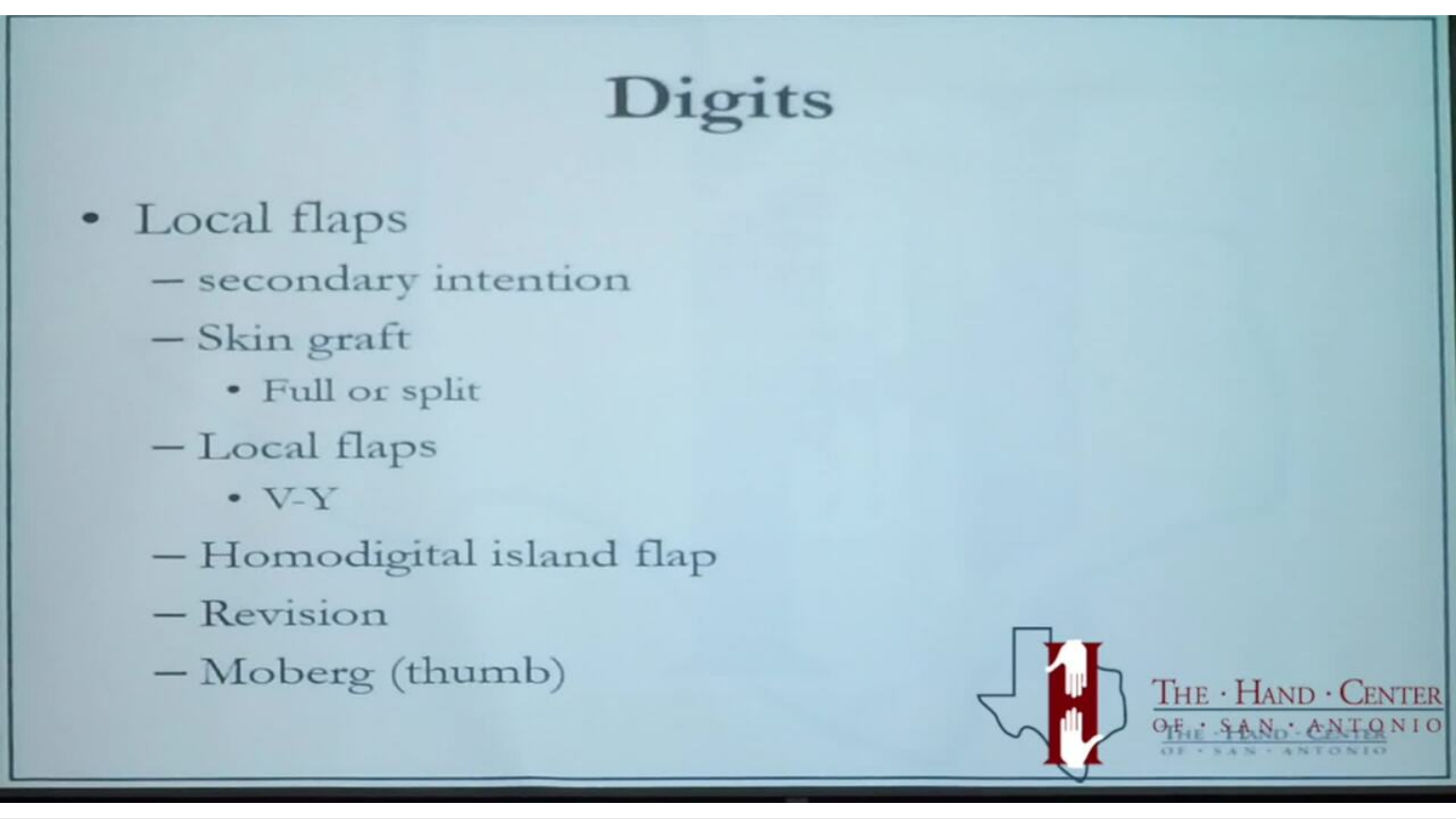 type 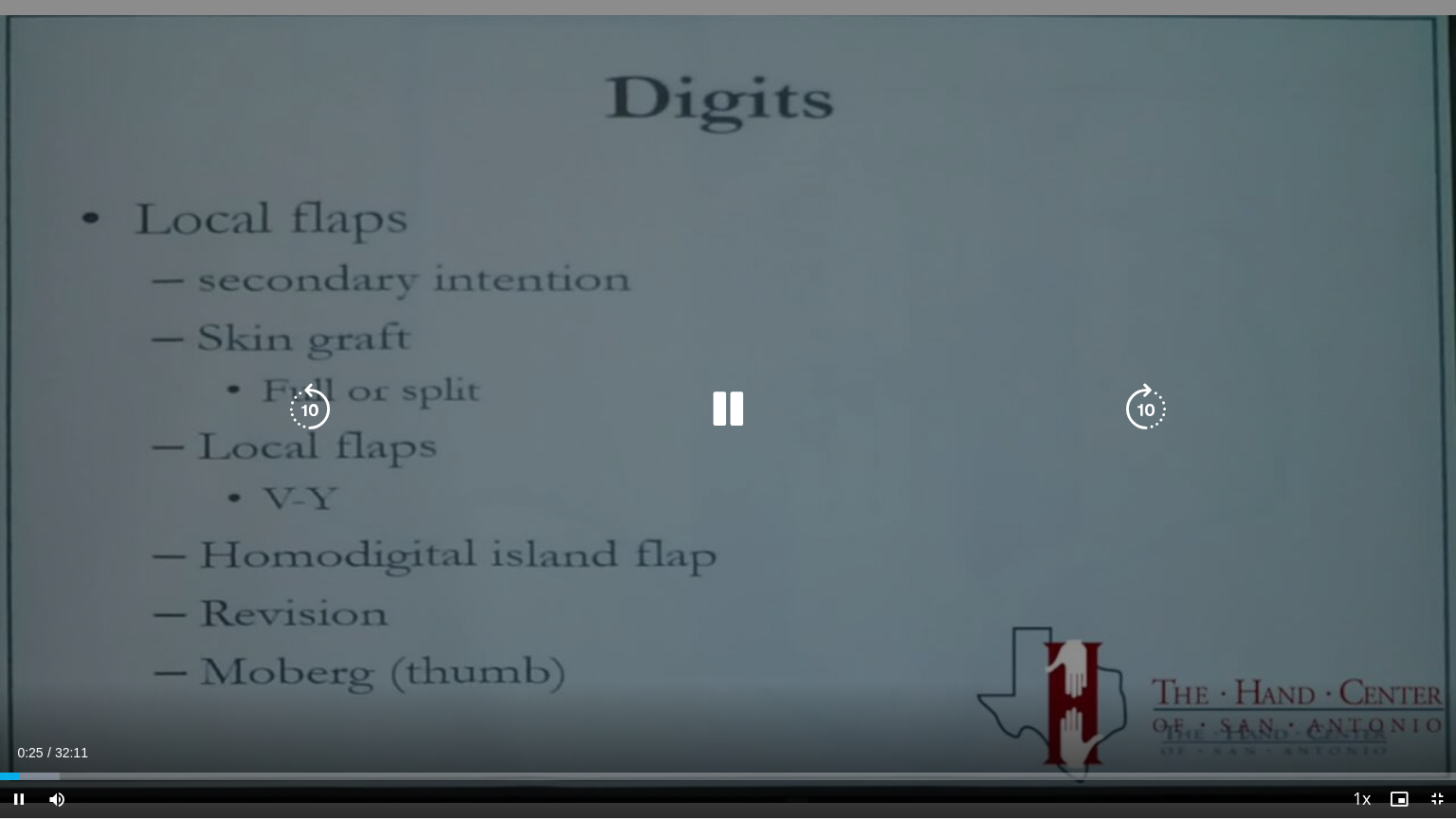 click on "10 seconds
Tap to unmute" at bounding box center (728, 409) 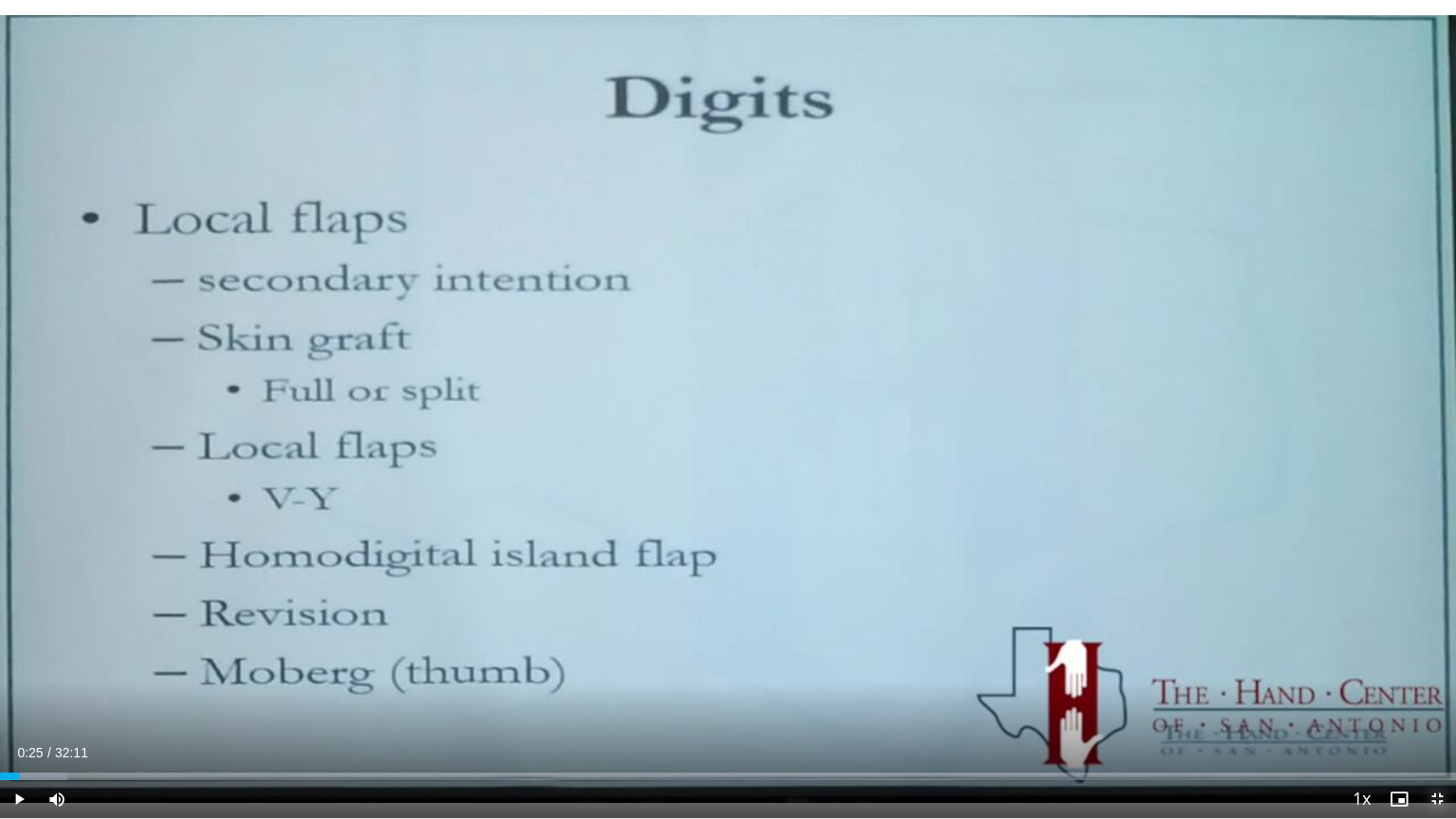click at bounding box center (1437, 799) 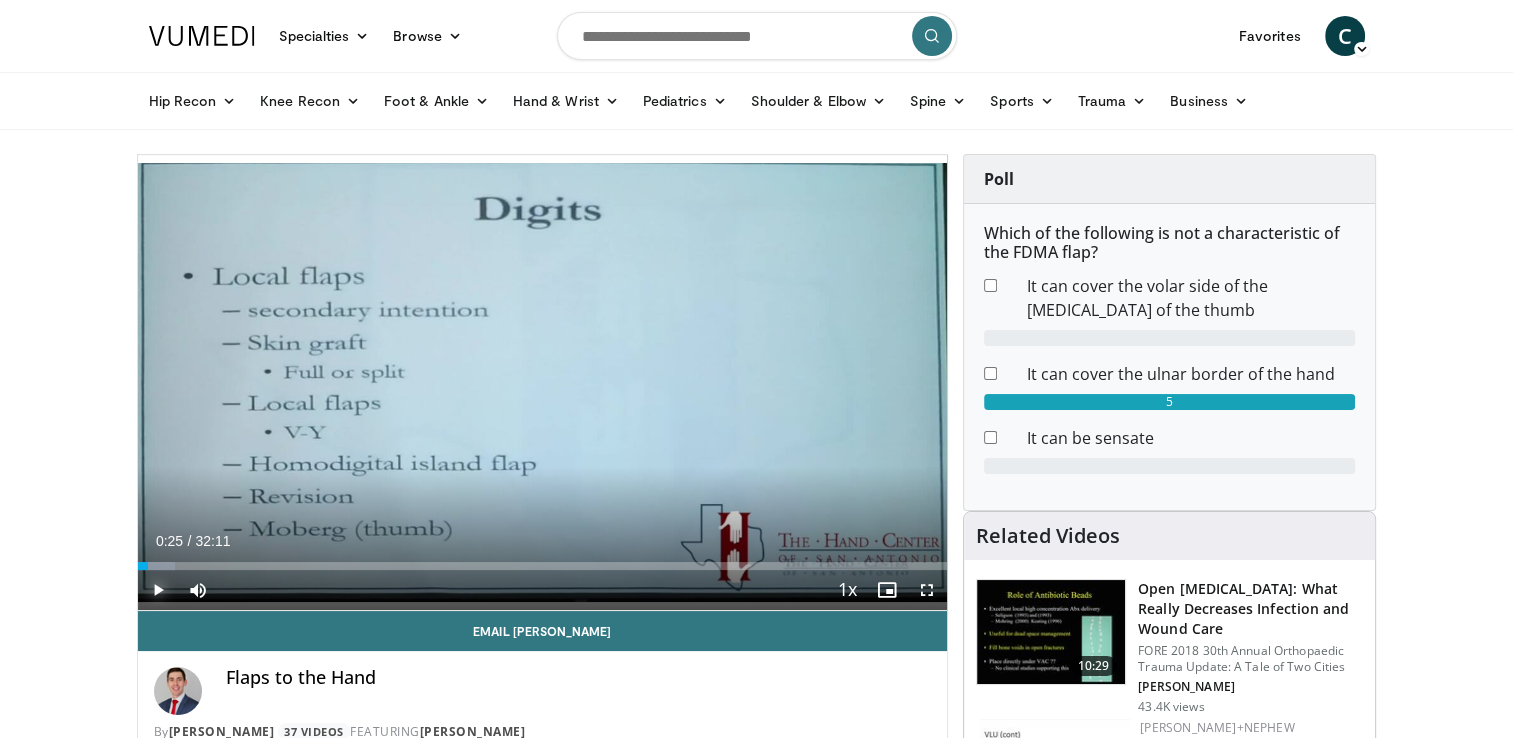 click at bounding box center (158, 590) 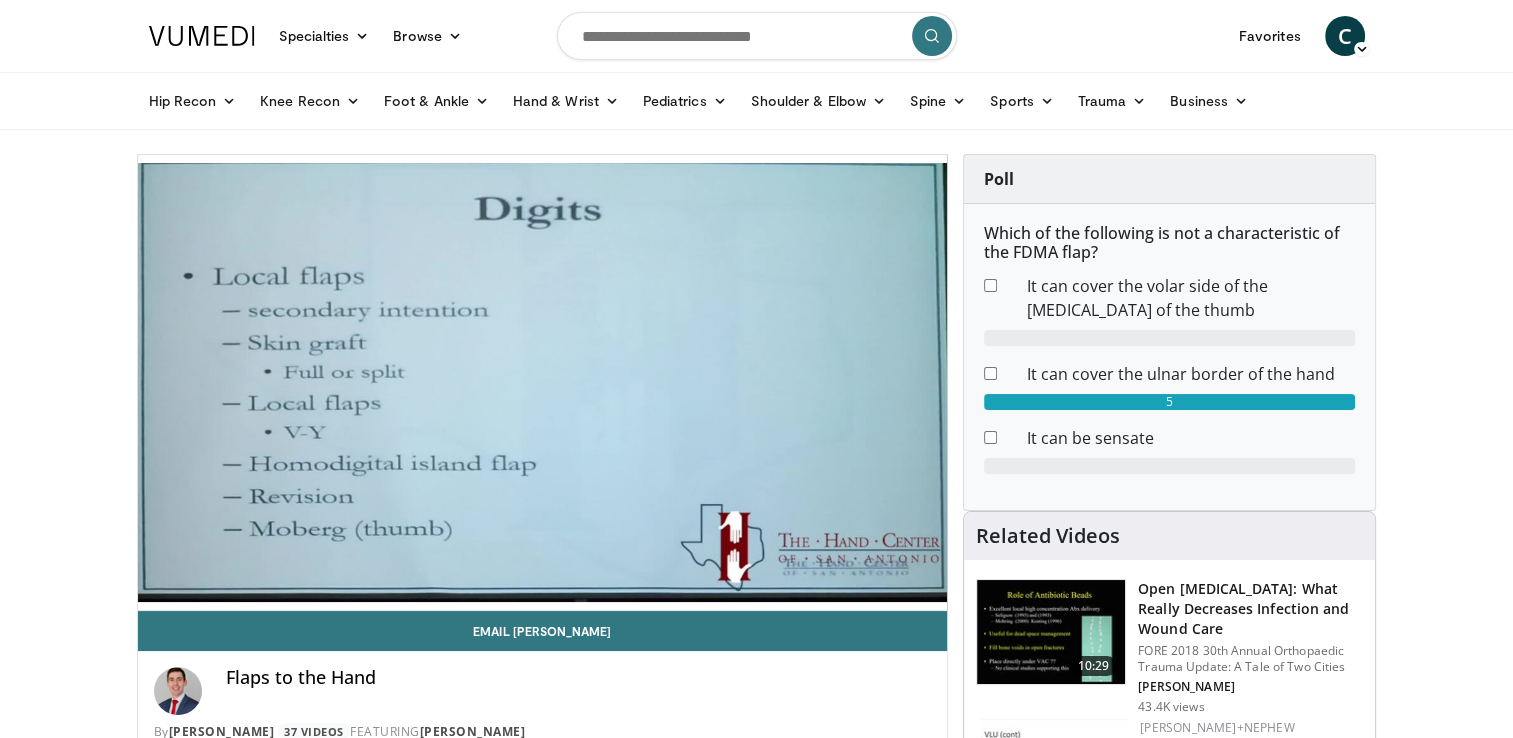 click on "Specialties
Adult & Family Medicine
Allergy, [MEDICAL_DATA], Immunology
Anesthesiology
Cardiology
Dental
Dermatology
Endocrinology
Gastroenterology & Hepatology
[MEDICAL_DATA]
Hematology & Oncology
[MEDICAL_DATA]
Nephrology
Neurology
[GEOGRAPHIC_DATA]
Obstetrics & Gynecology
Ophthalmology
Oral Maxillofacial
Orthopaedics
Otolaryngology
Pediatrics
Plastic Surgery
[GEOGRAPHIC_DATA]
Psychiatry
Pulmonology
Radiation Oncology
[MEDICAL_DATA]
Rheumatology
Urology
Videos" at bounding box center (756, 369) 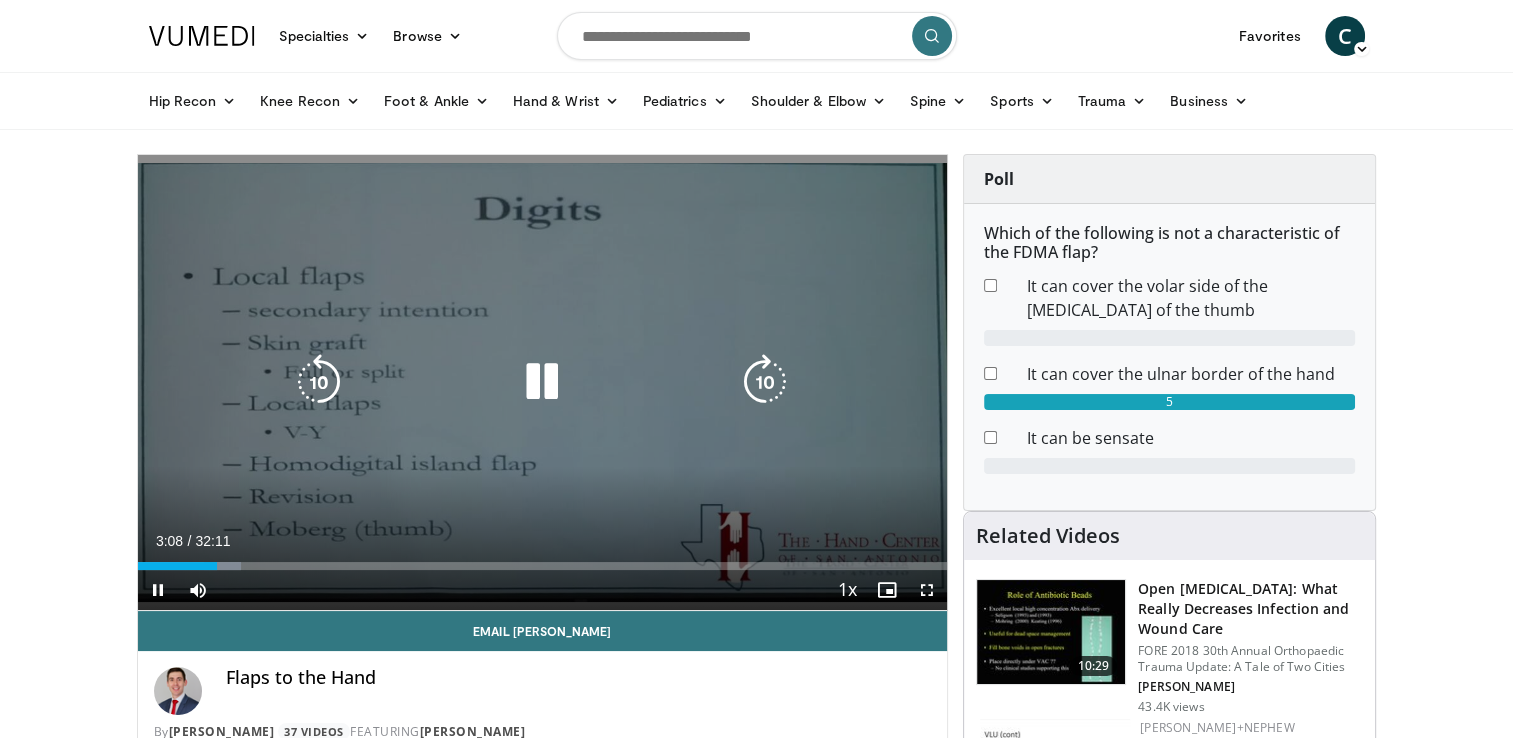 click on "10 seconds
Tap to unmute" at bounding box center [543, 382] 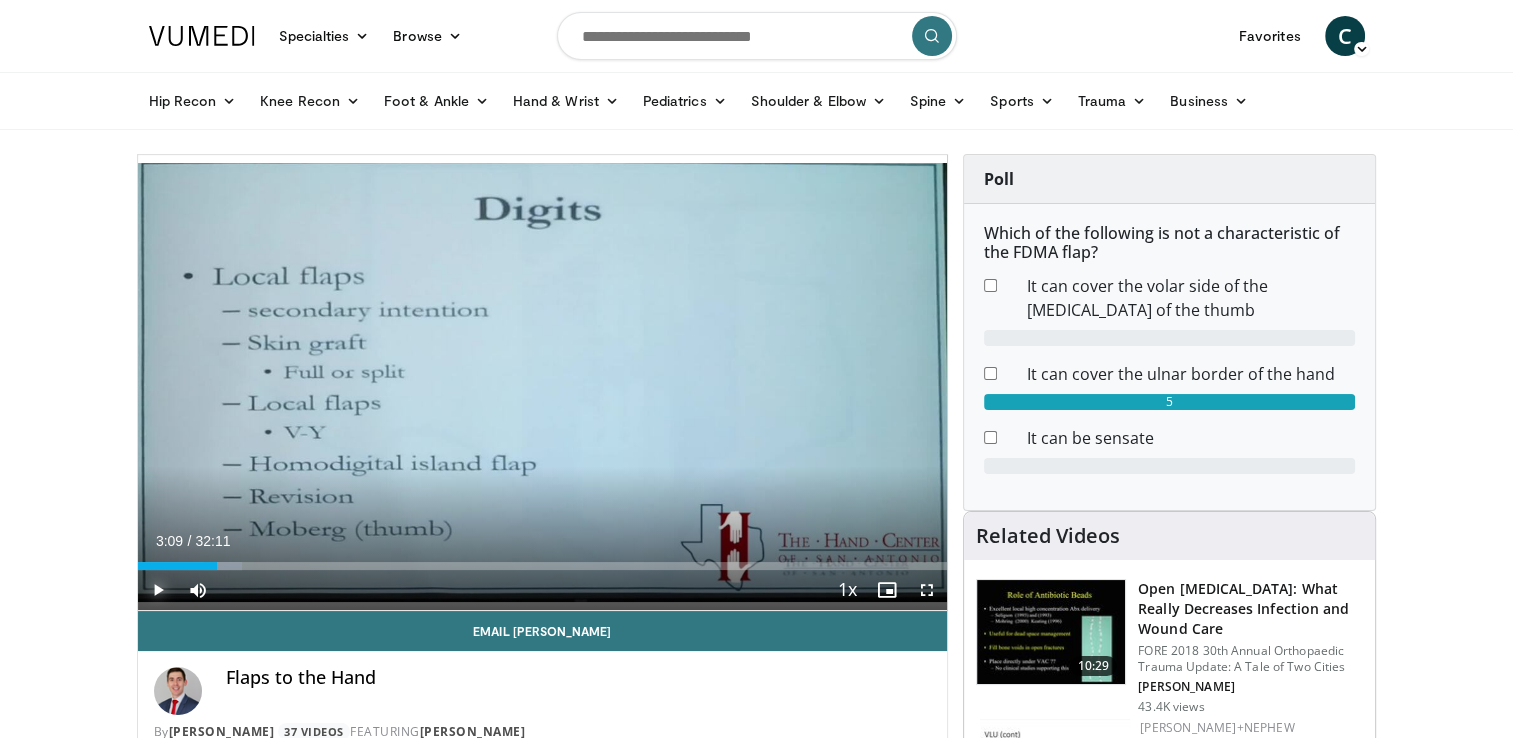 click at bounding box center [158, 590] 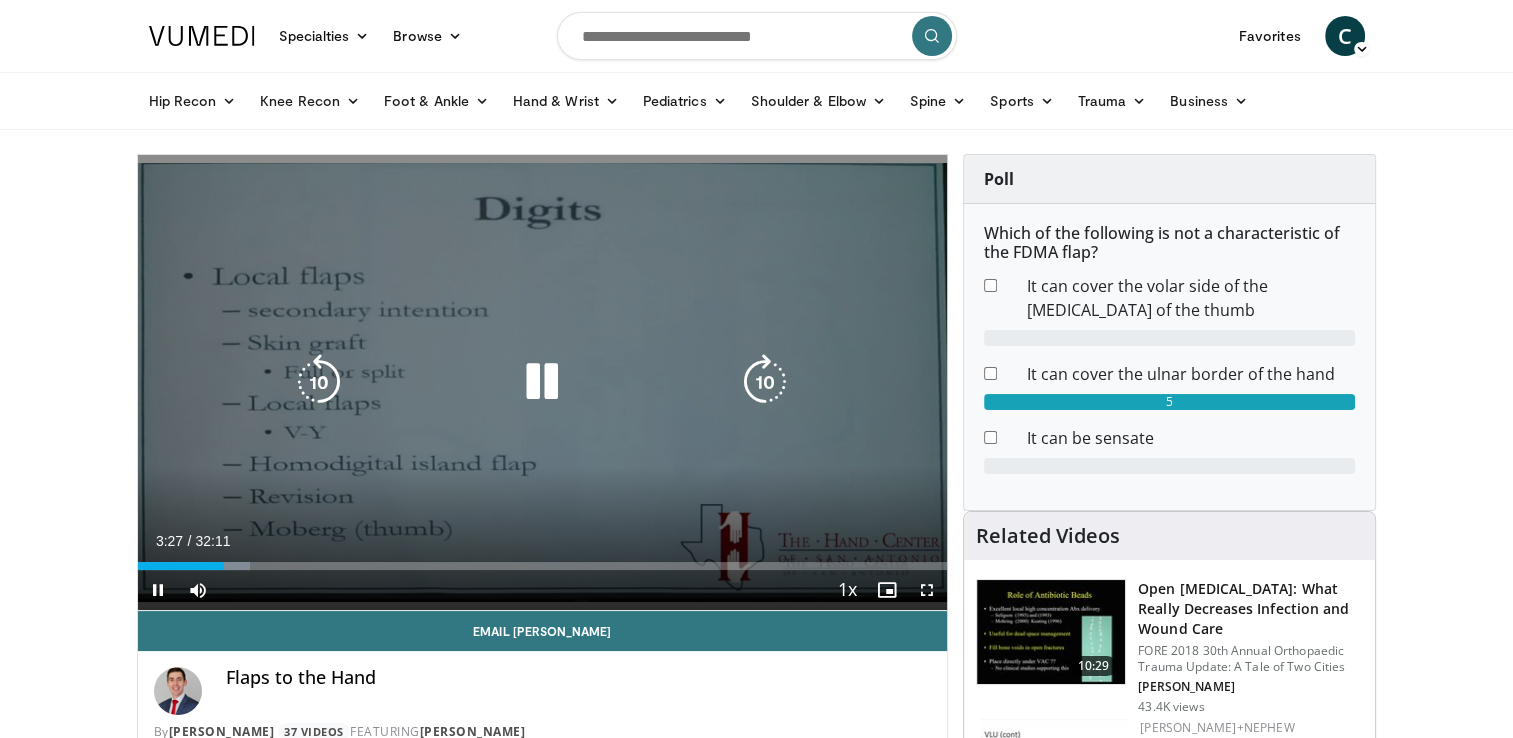 click on "10 seconds
Tap to unmute" at bounding box center [543, 382] 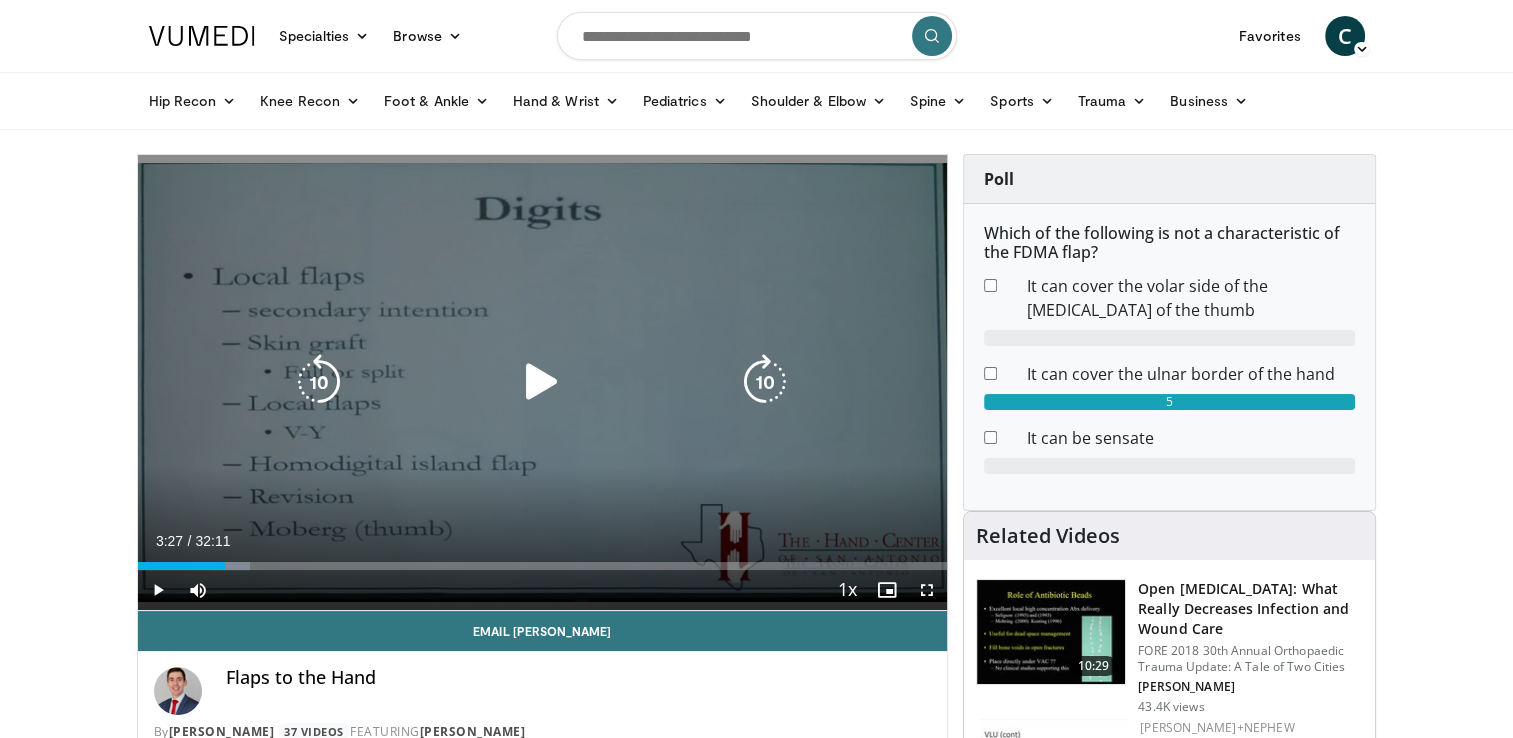 click at bounding box center [542, 382] 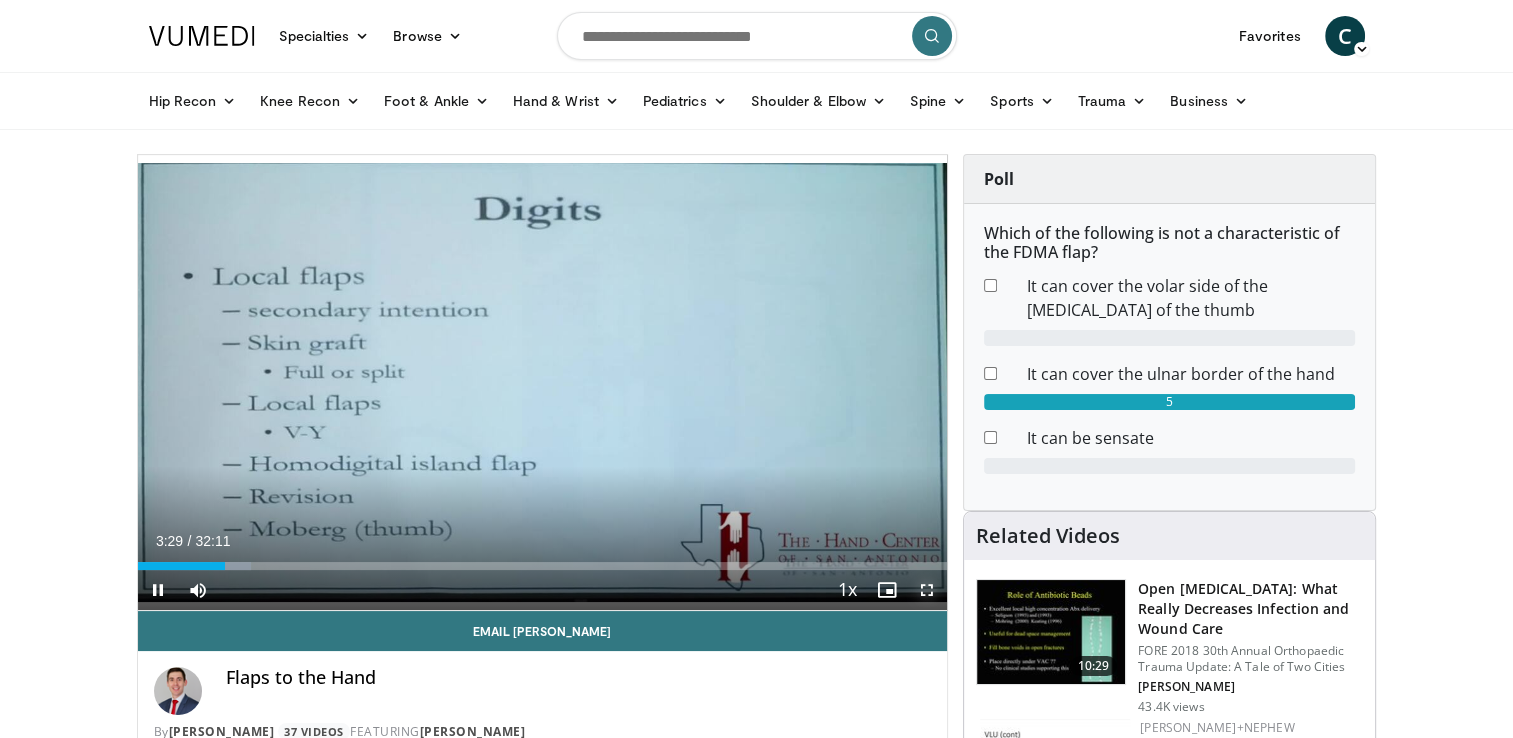 click at bounding box center [927, 590] 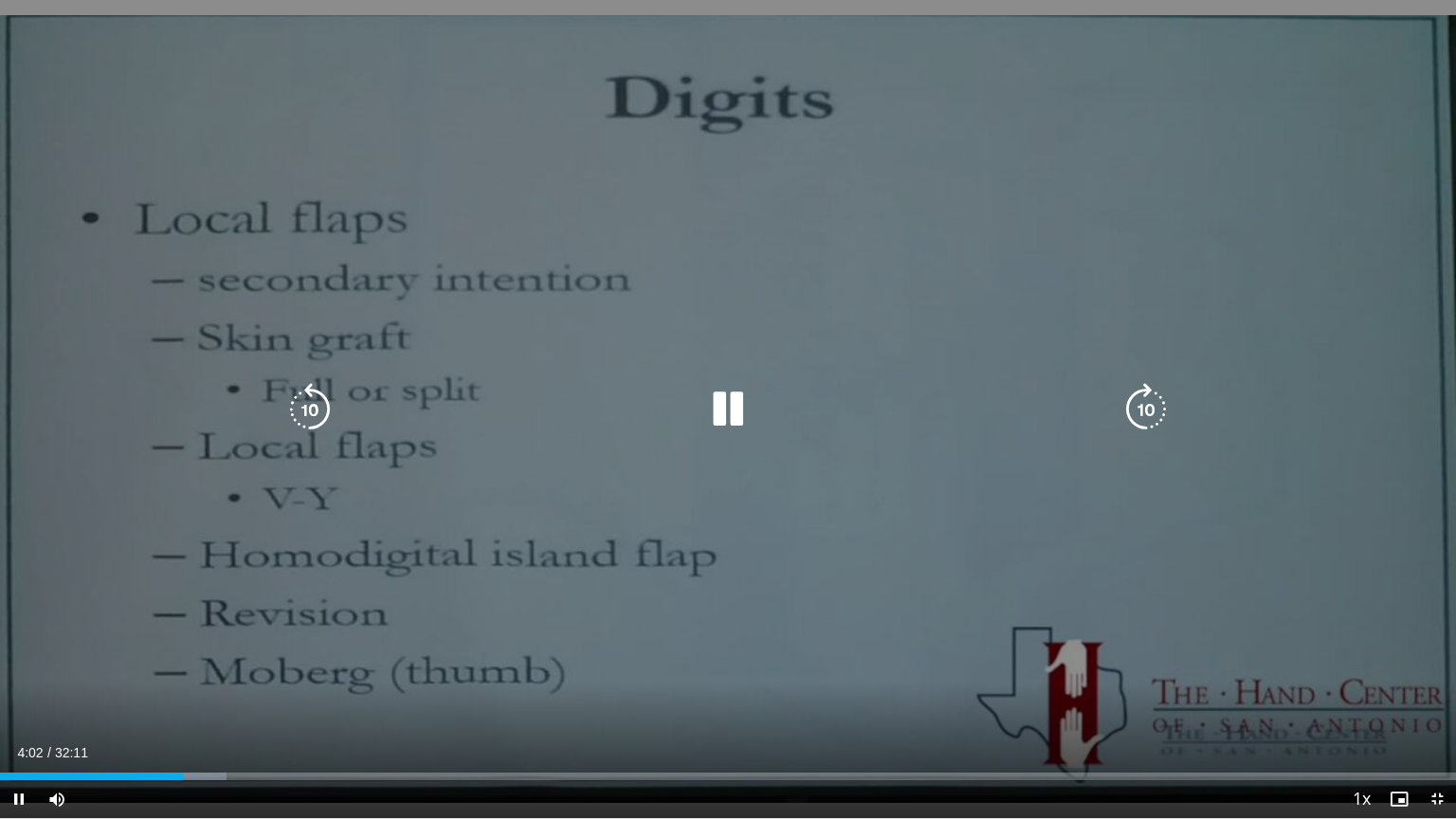 click on "10 seconds
Tap to unmute" at bounding box center [728, 409] 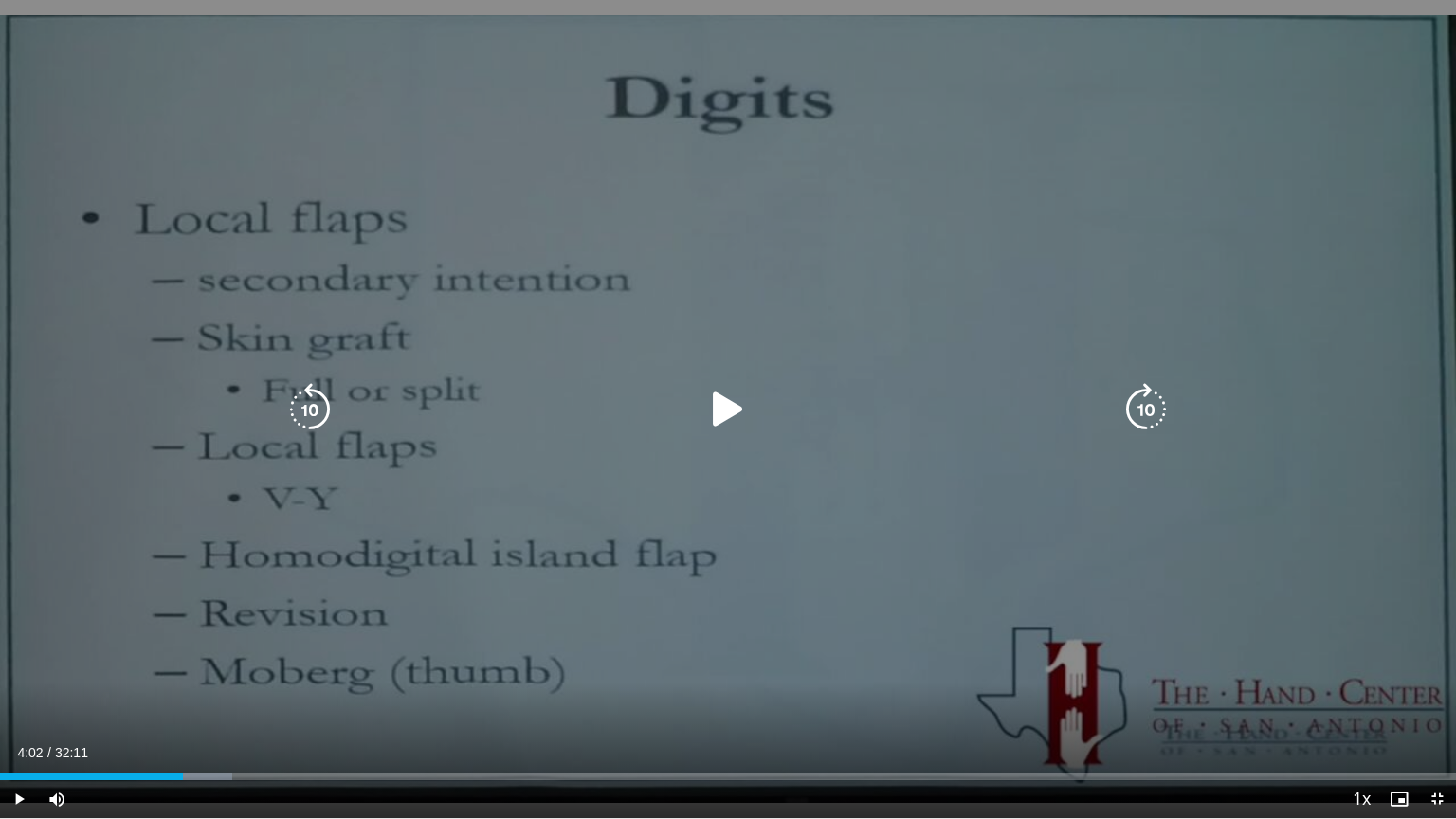 click at bounding box center (728, 410) 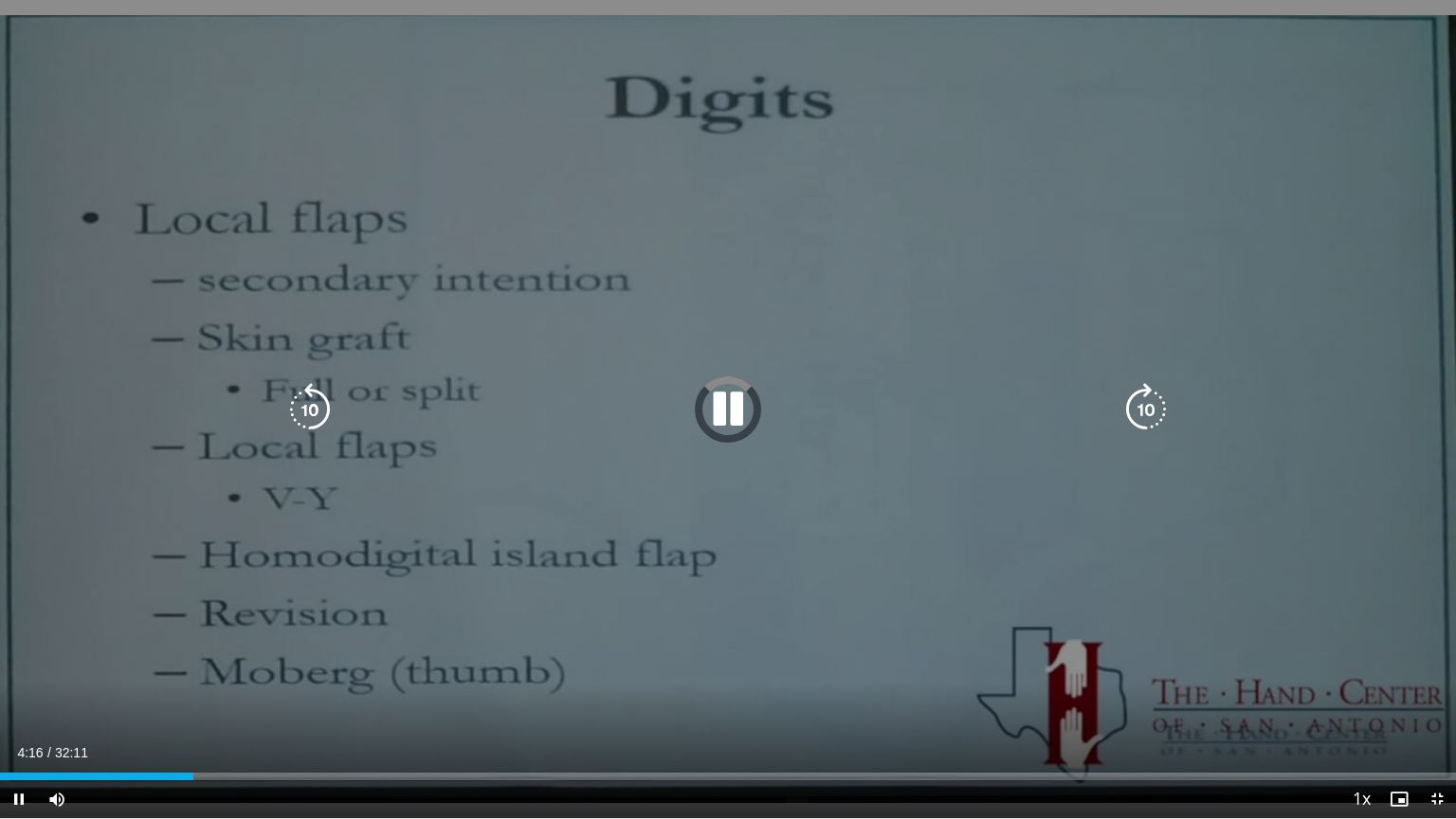 click at bounding box center (728, 410) 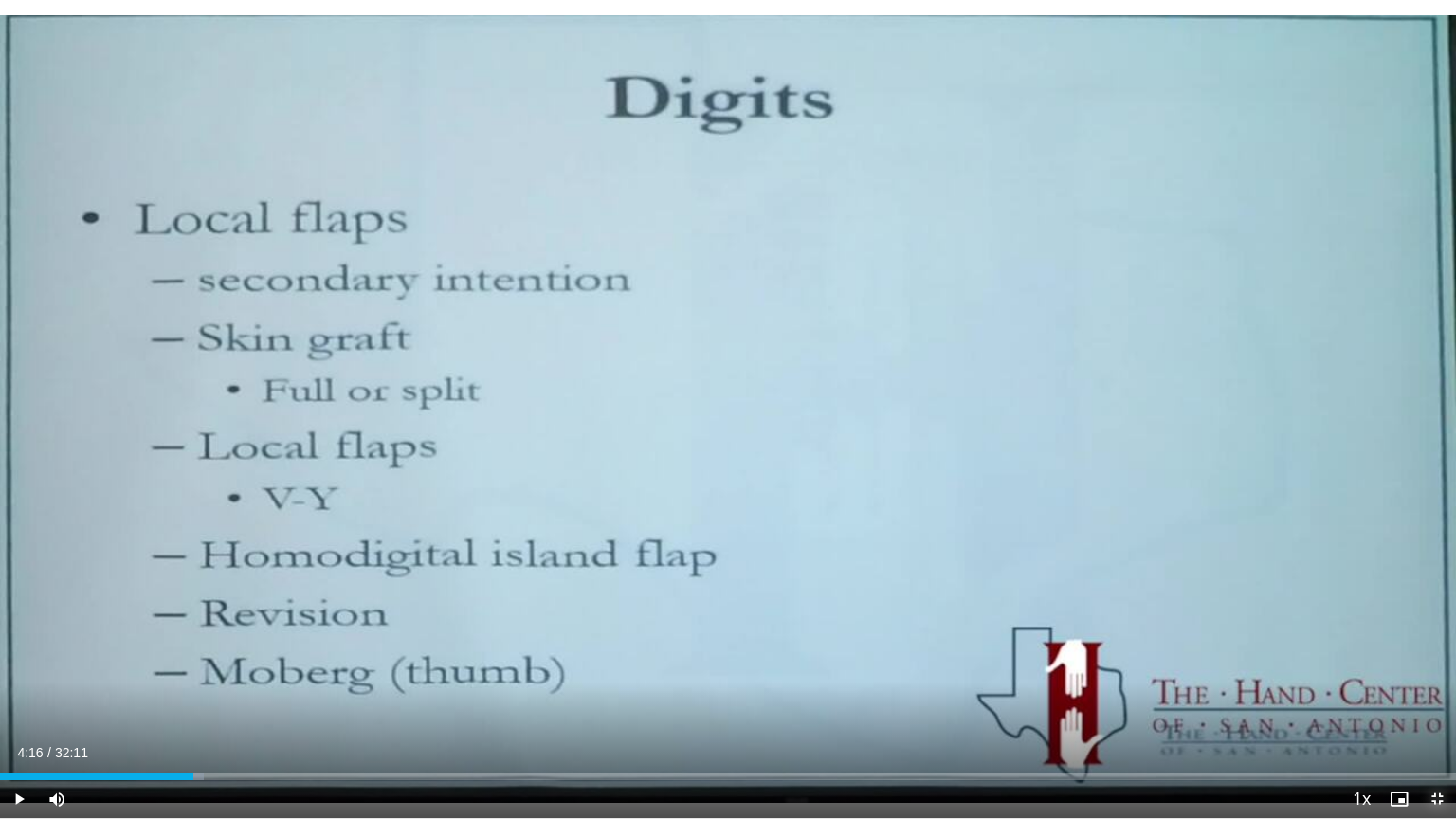 click at bounding box center [1437, 799] 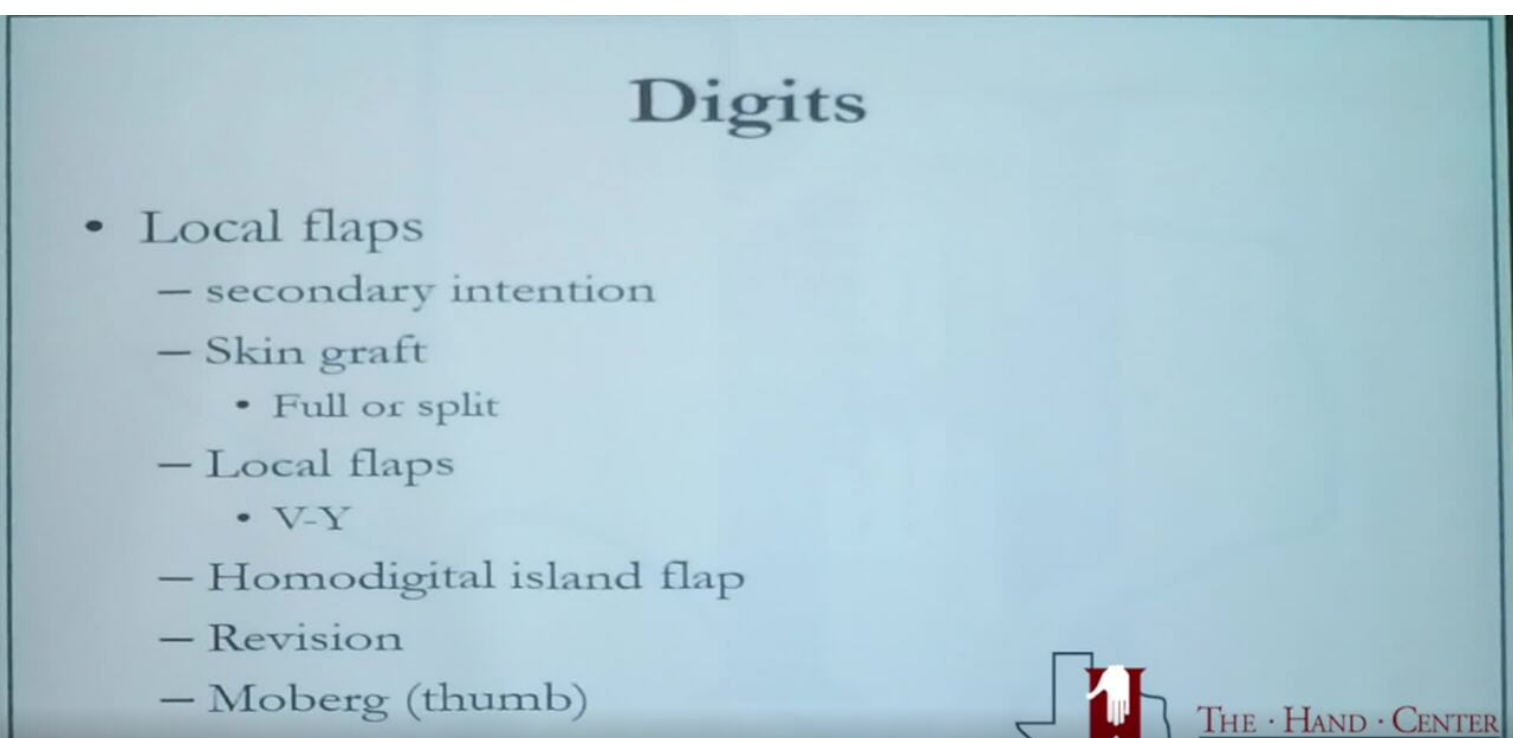 drag, startPoint x: 1523, startPoint y: 848, endPoint x: 1519, endPoint y: 774, distance: 74.10803 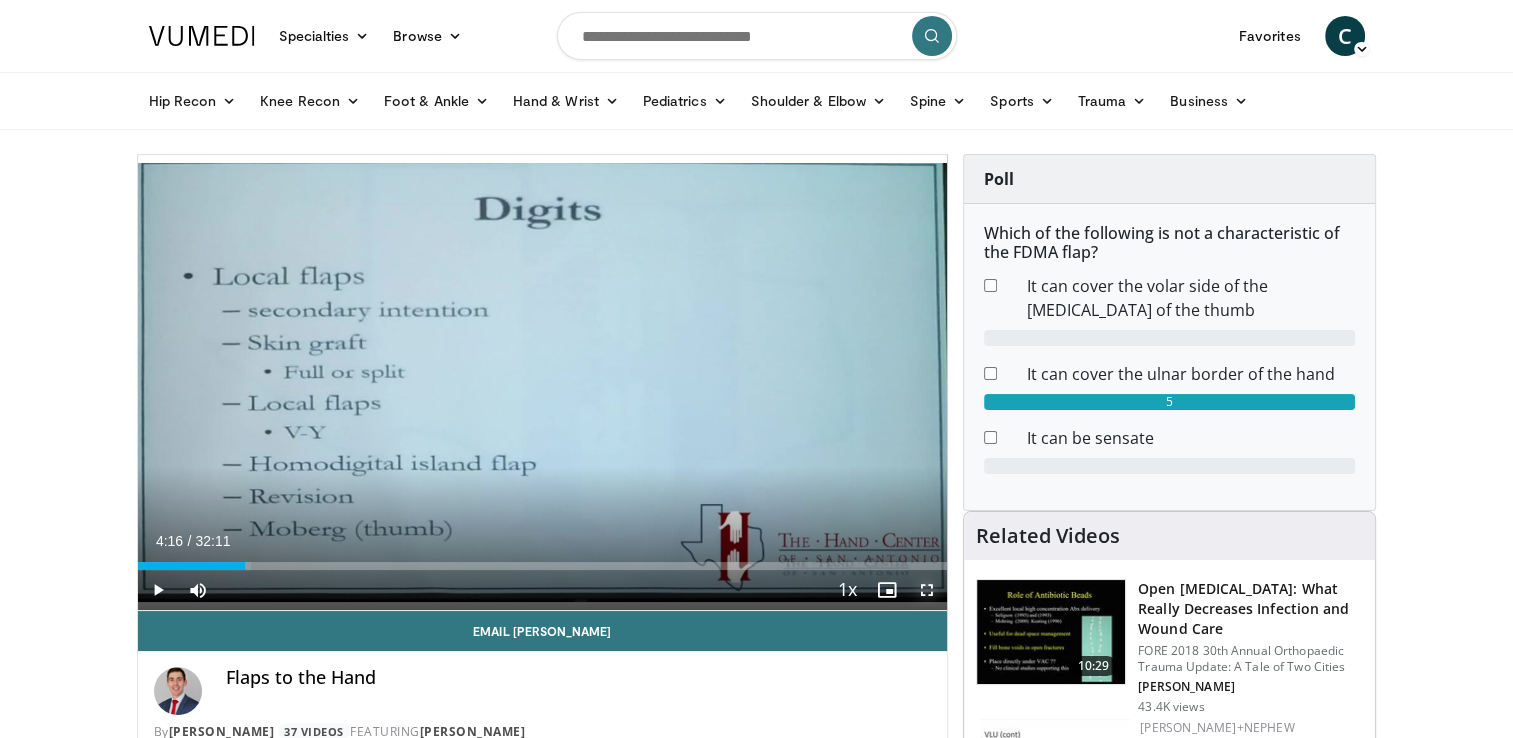 click on "Specialties
Adult & Family Medicine
Allergy, [MEDICAL_DATA], Immunology
Anesthesiology
Cardiology
Dental
Dermatology
Endocrinology
Gastroenterology & Hepatology
[MEDICAL_DATA]
Hematology & Oncology
[MEDICAL_DATA]
Nephrology
Neurology
[GEOGRAPHIC_DATA]
Obstetrics & Gynecology
Ophthalmology
Oral Maxillofacial
Orthopaedics
Otolaryngology
Pediatrics
Plastic Surgery
[GEOGRAPHIC_DATA]
Psychiatry
Pulmonology
Radiation Oncology
[MEDICAL_DATA]
Rheumatology
Urology
Videos" at bounding box center (756, 369) 